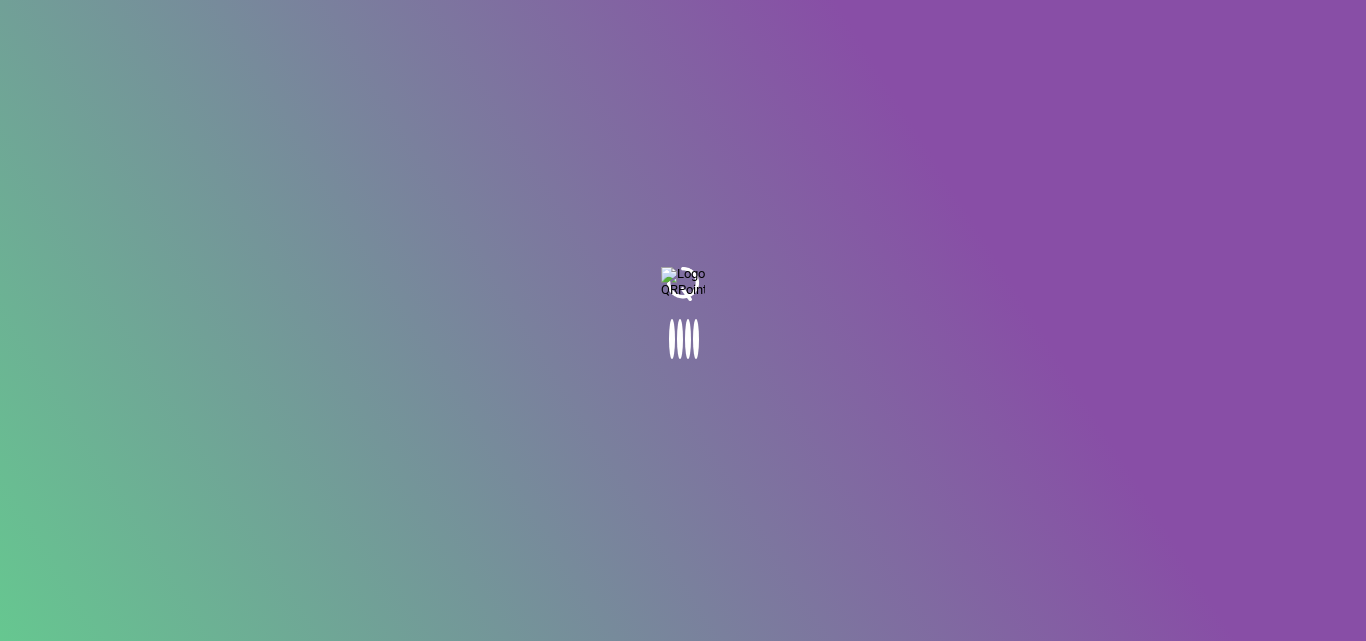 scroll, scrollTop: 0, scrollLeft: 0, axis: both 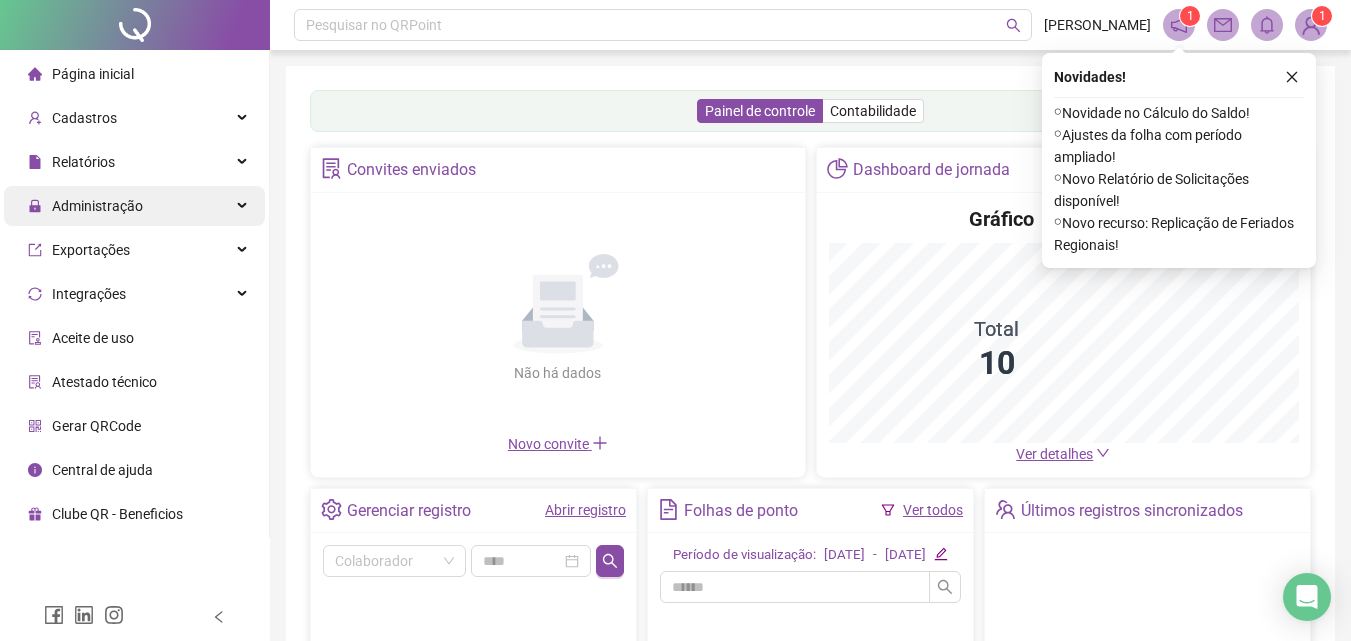 click on "Administração" at bounding box center (134, 206) 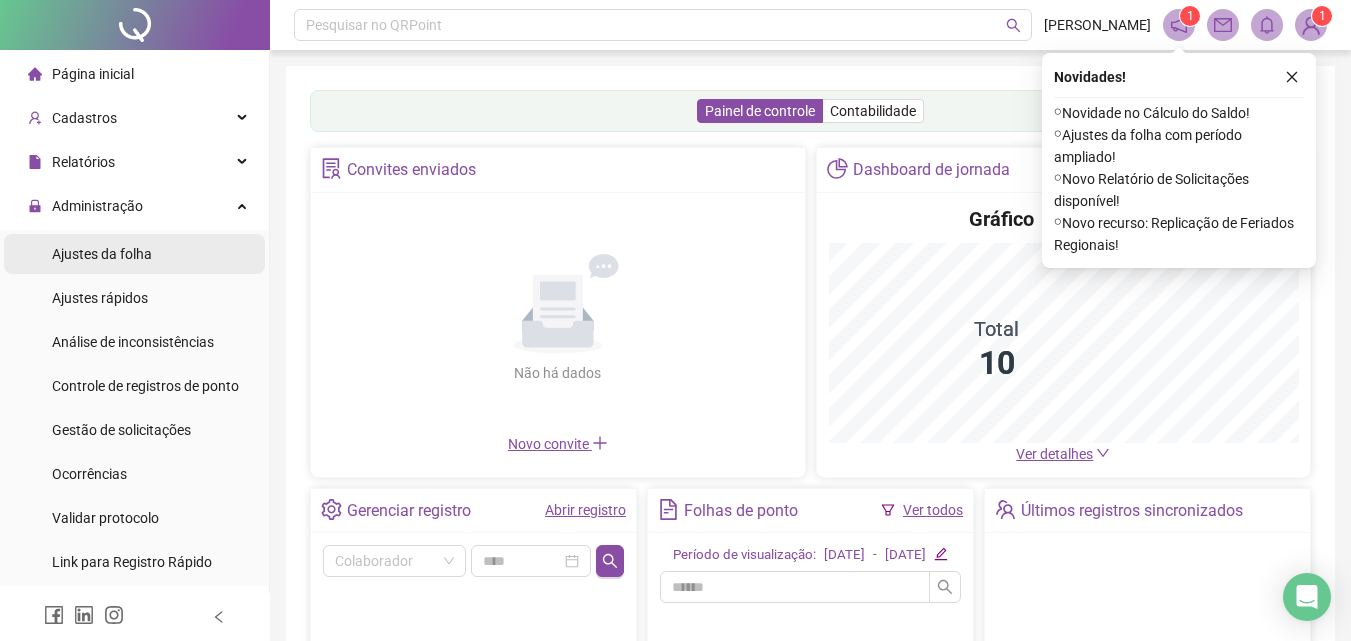 click on "Ajustes da folha" at bounding box center (134, 254) 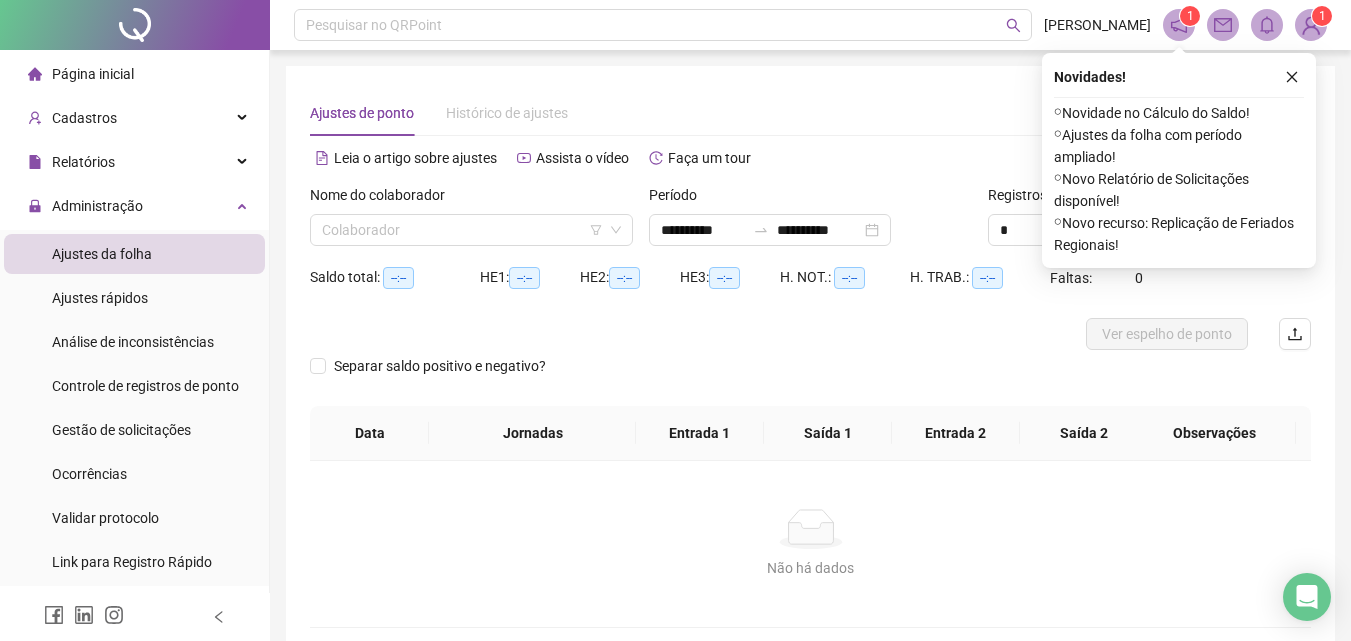 type on "**********" 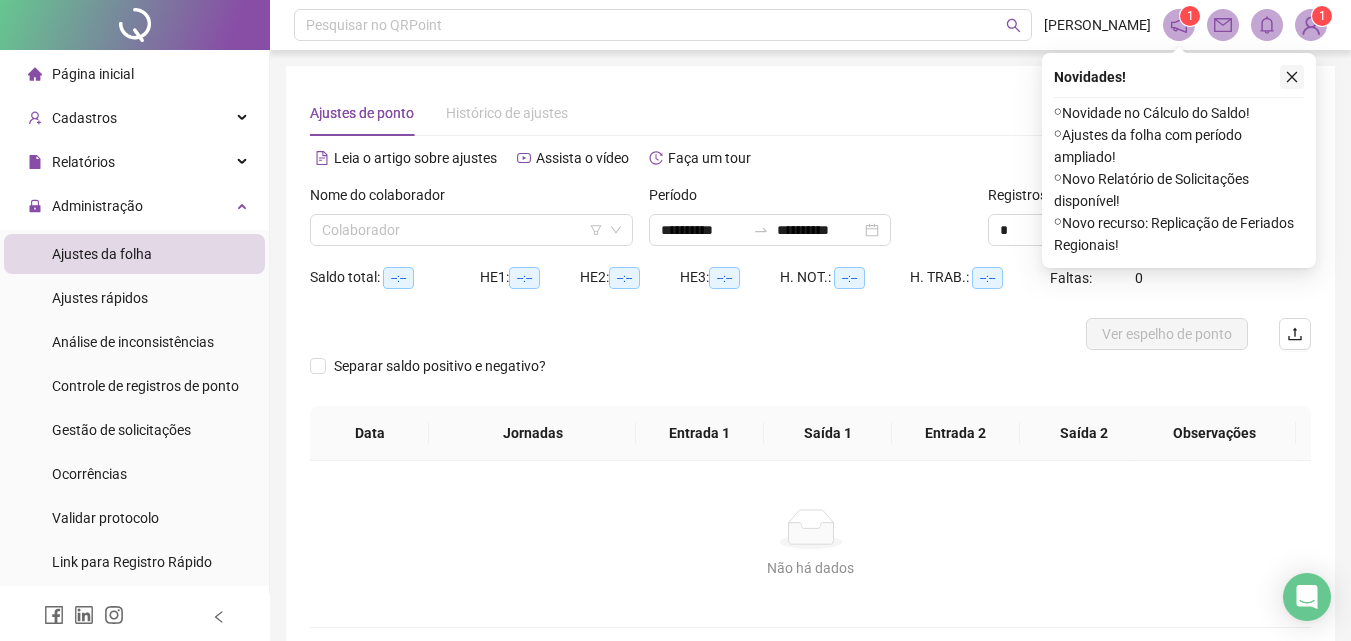 click 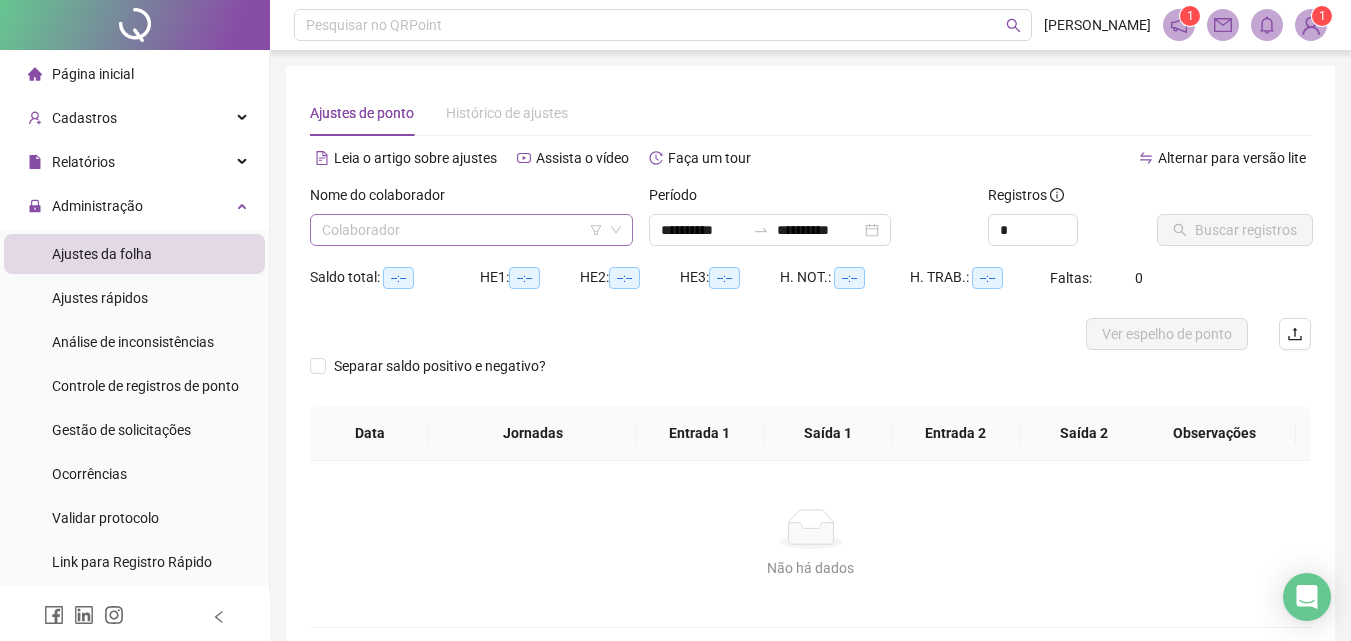 click at bounding box center [465, 230] 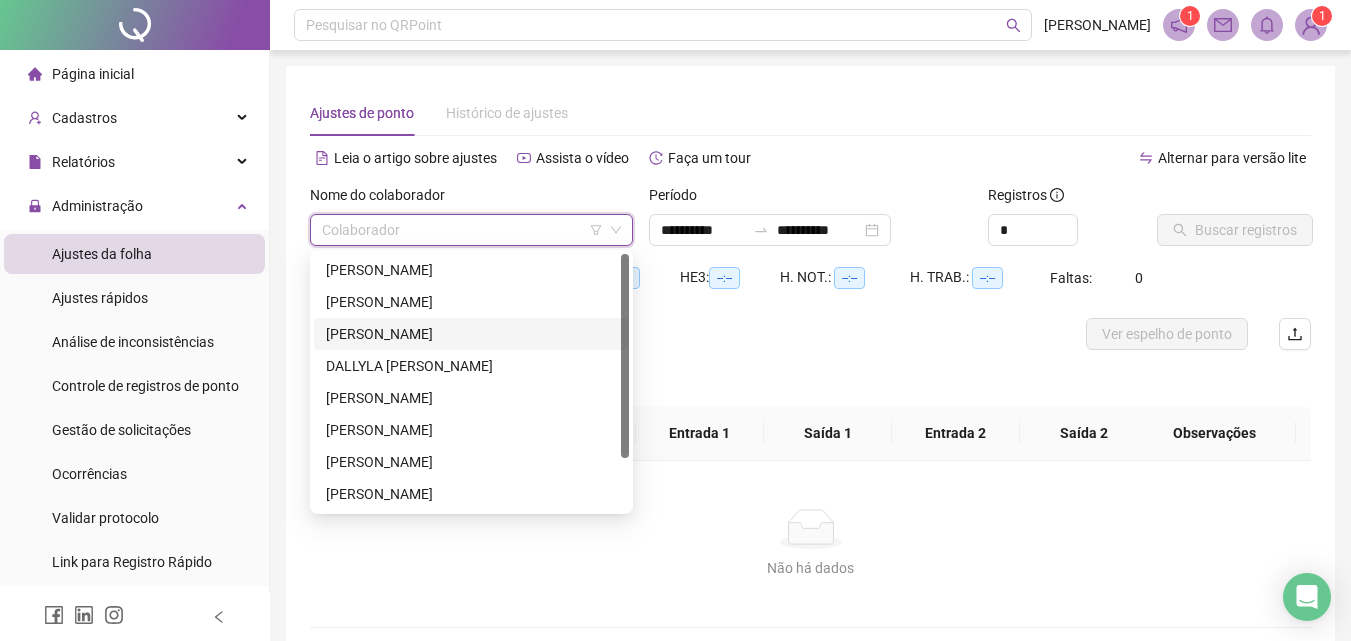 click on "[PERSON_NAME]" at bounding box center (471, 334) 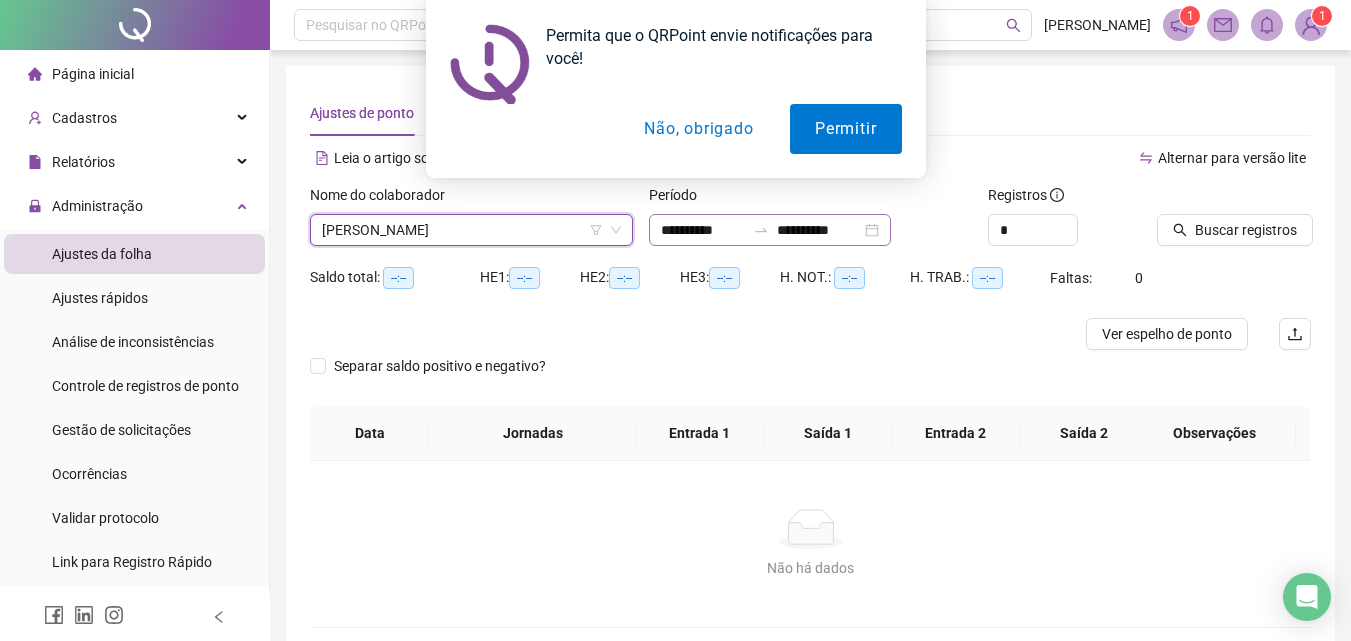 click on "**********" at bounding box center [770, 230] 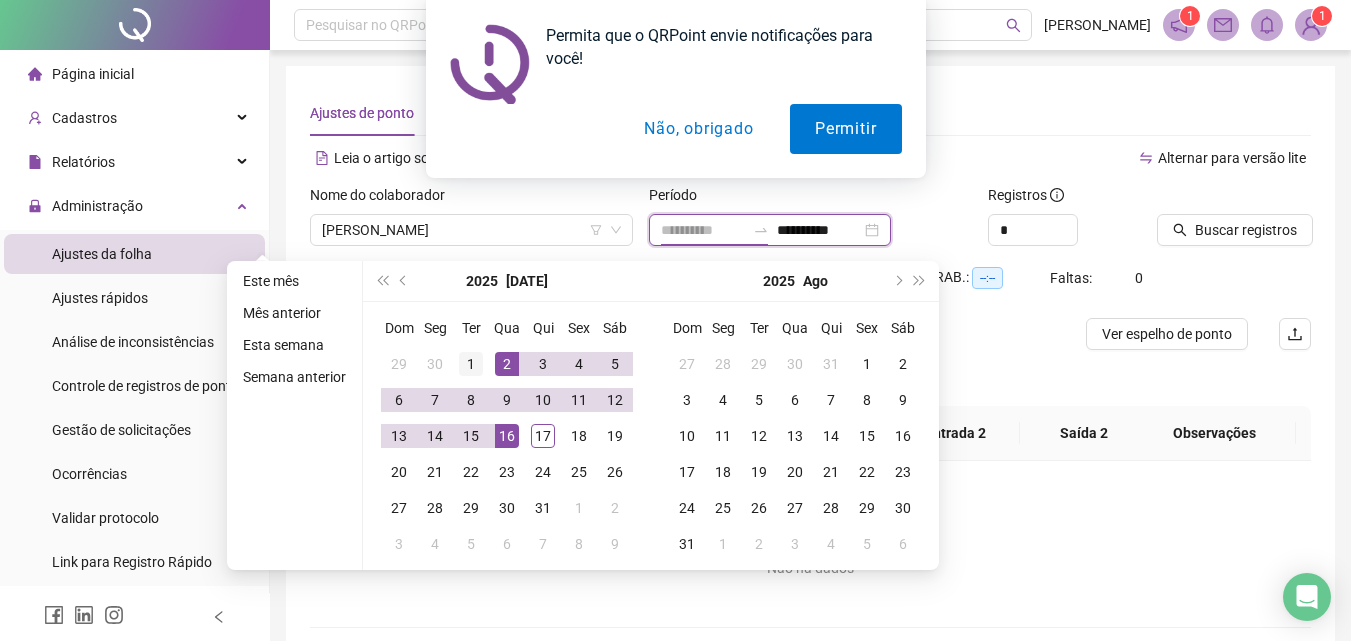 type on "**********" 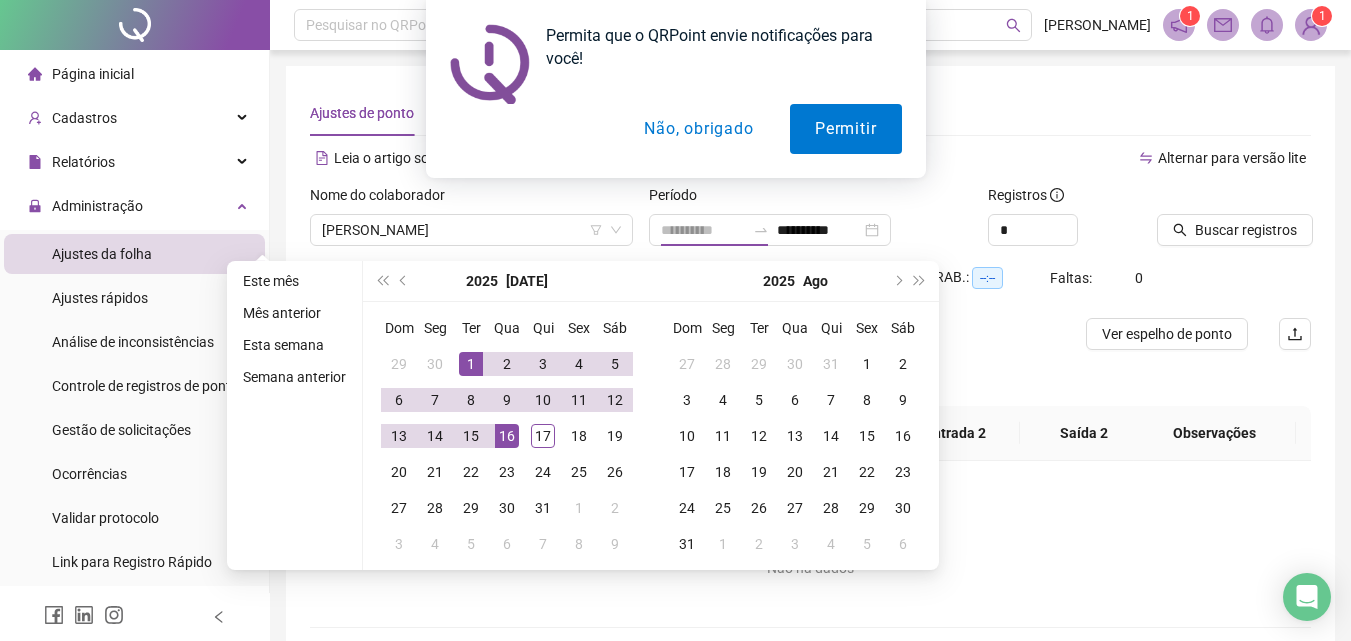 click on "1" at bounding box center (471, 364) 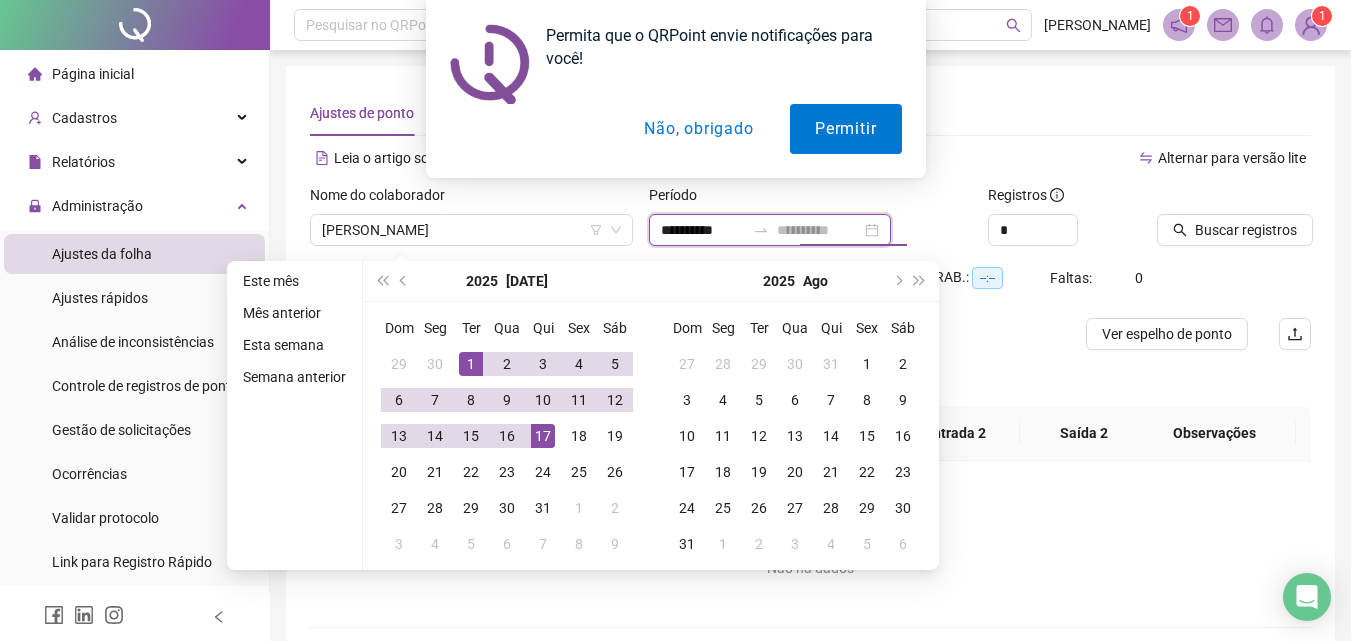 type on "**********" 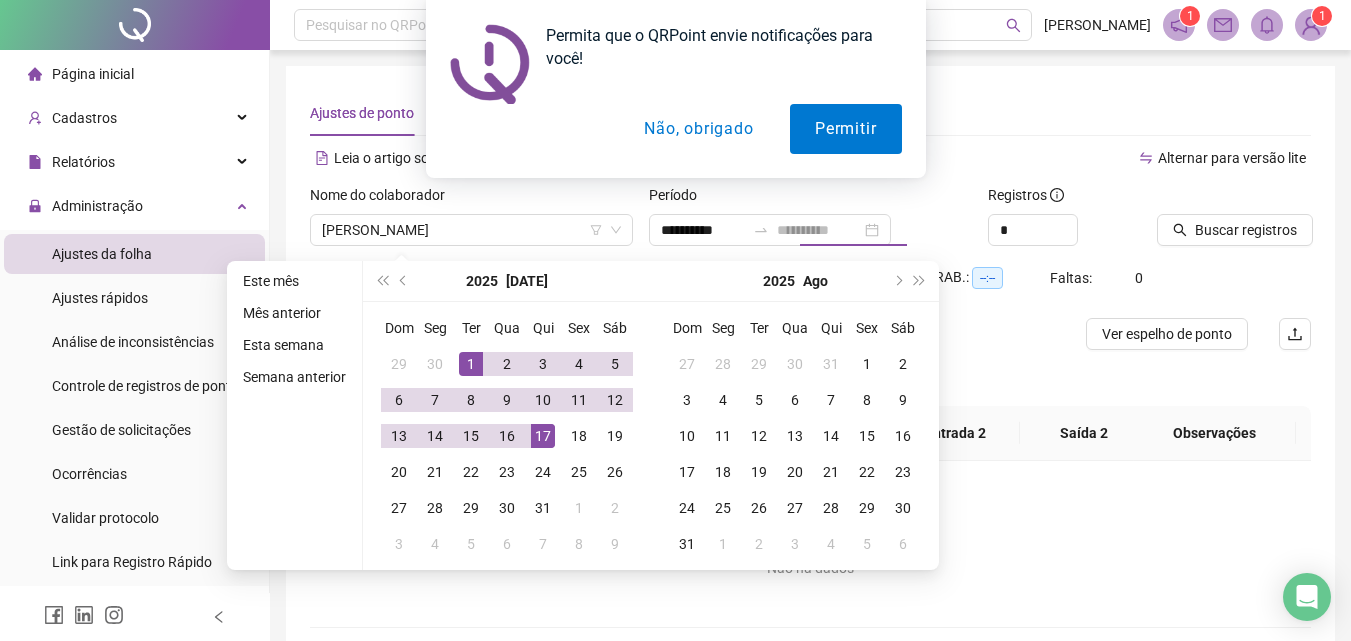 click on "17" at bounding box center (543, 436) 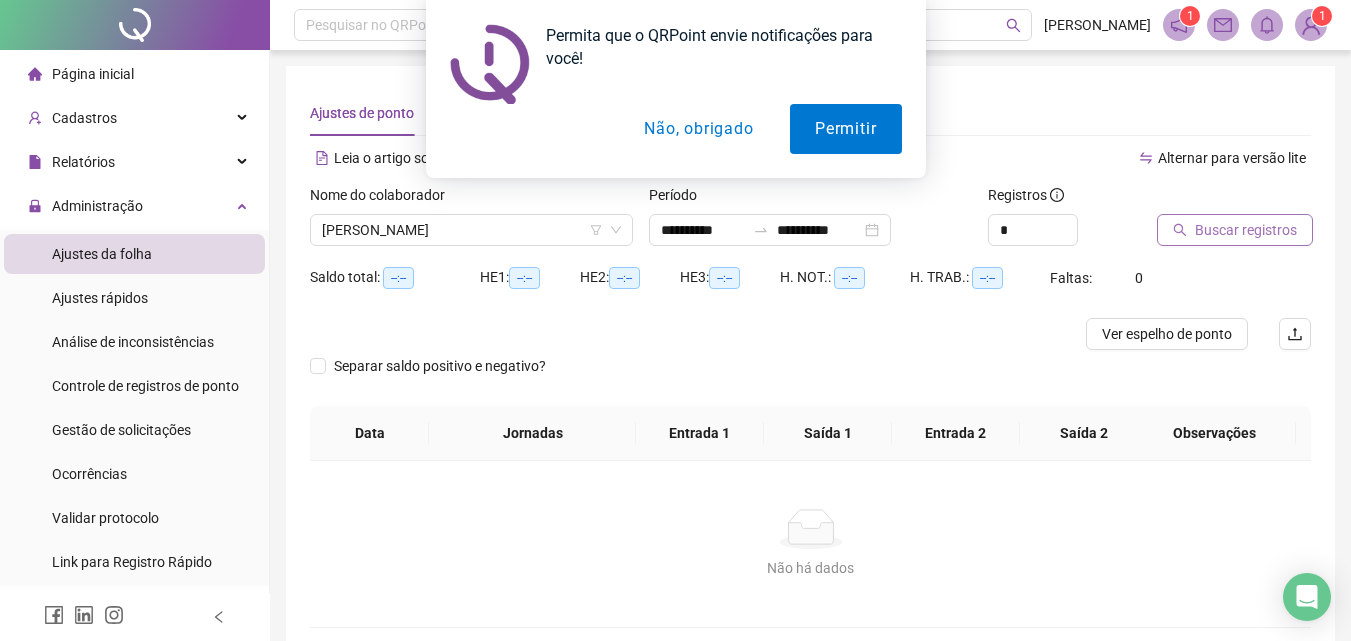 click on "Buscar registros" at bounding box center [1235, 230] 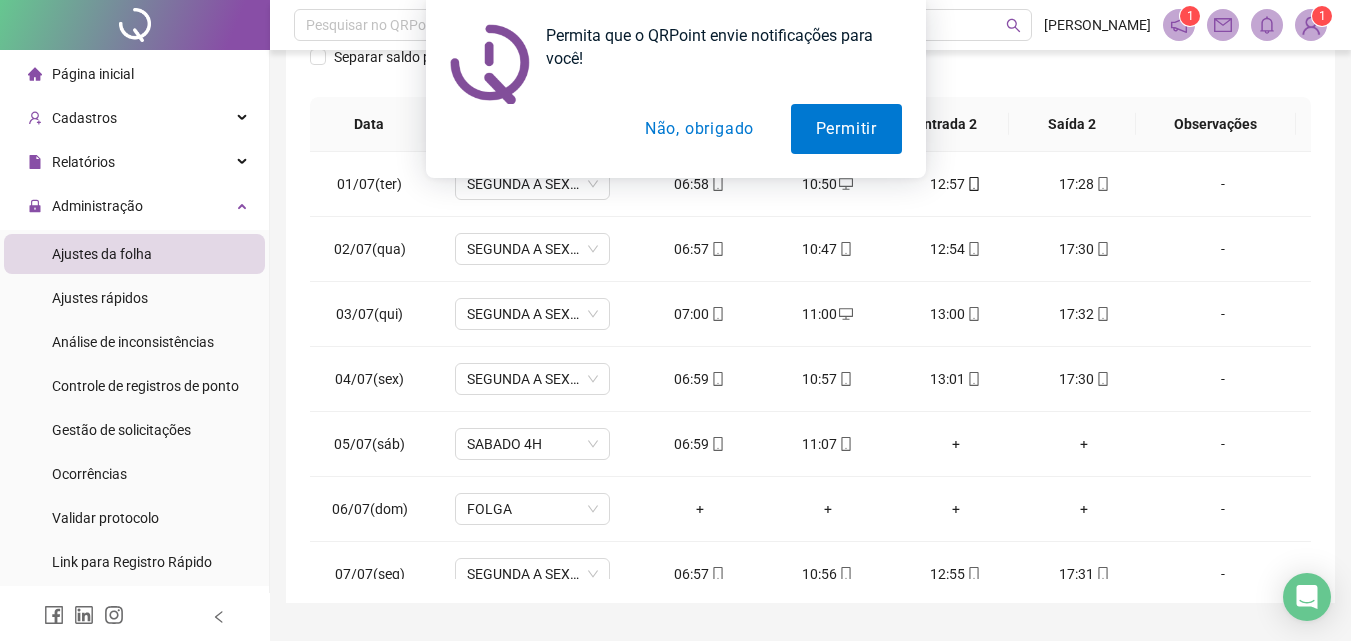 scroll, scrollTop: 381, scrollLeft: 0, axis: vertical 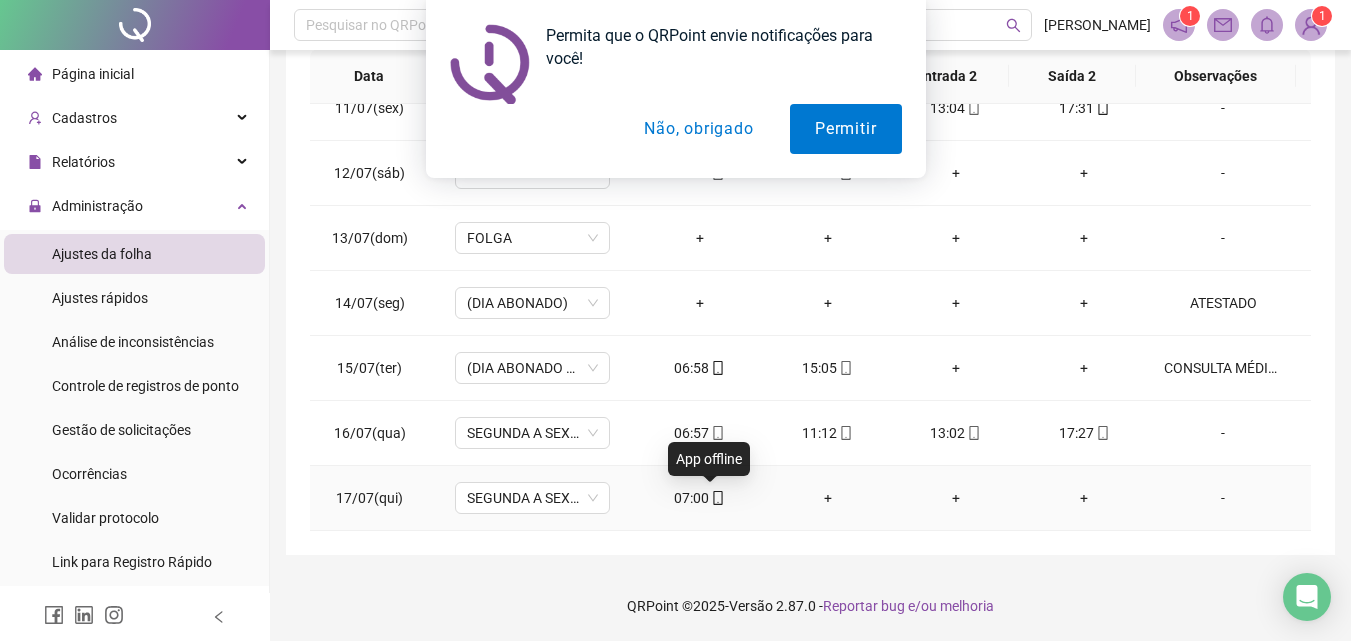 click at bounding box center [717, 498] 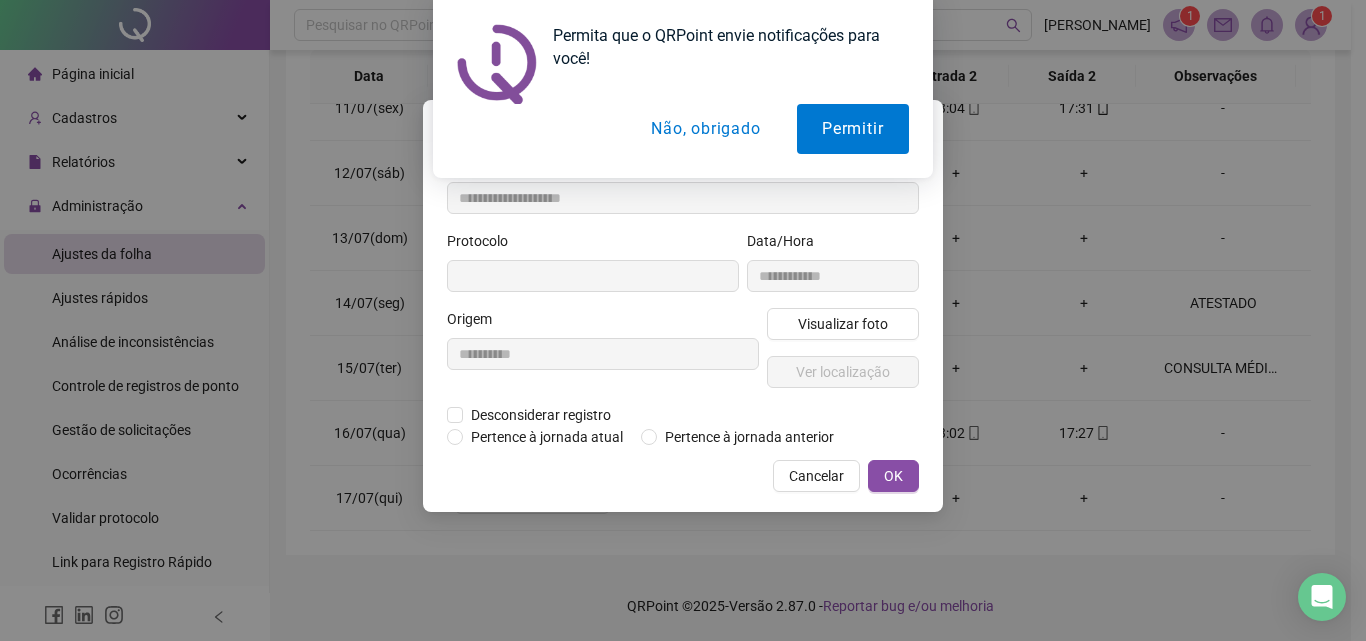 type on "**********" 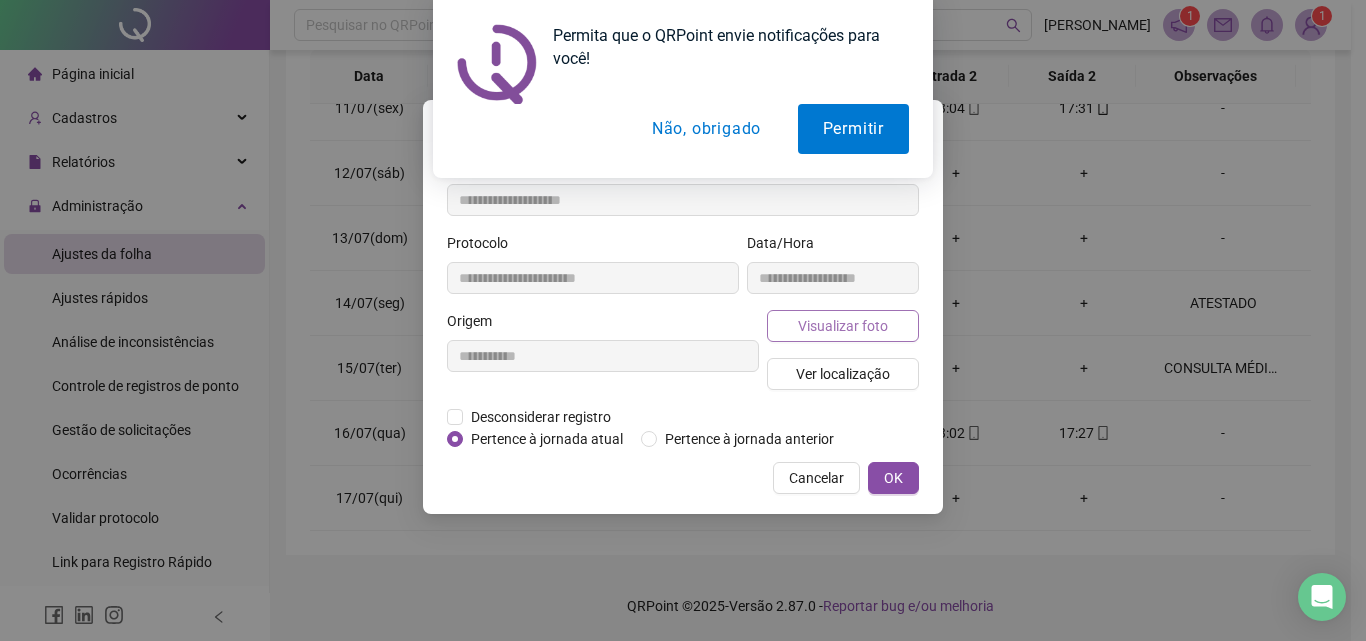 click on "Visualizar foto" at bounding box center (843, 326) 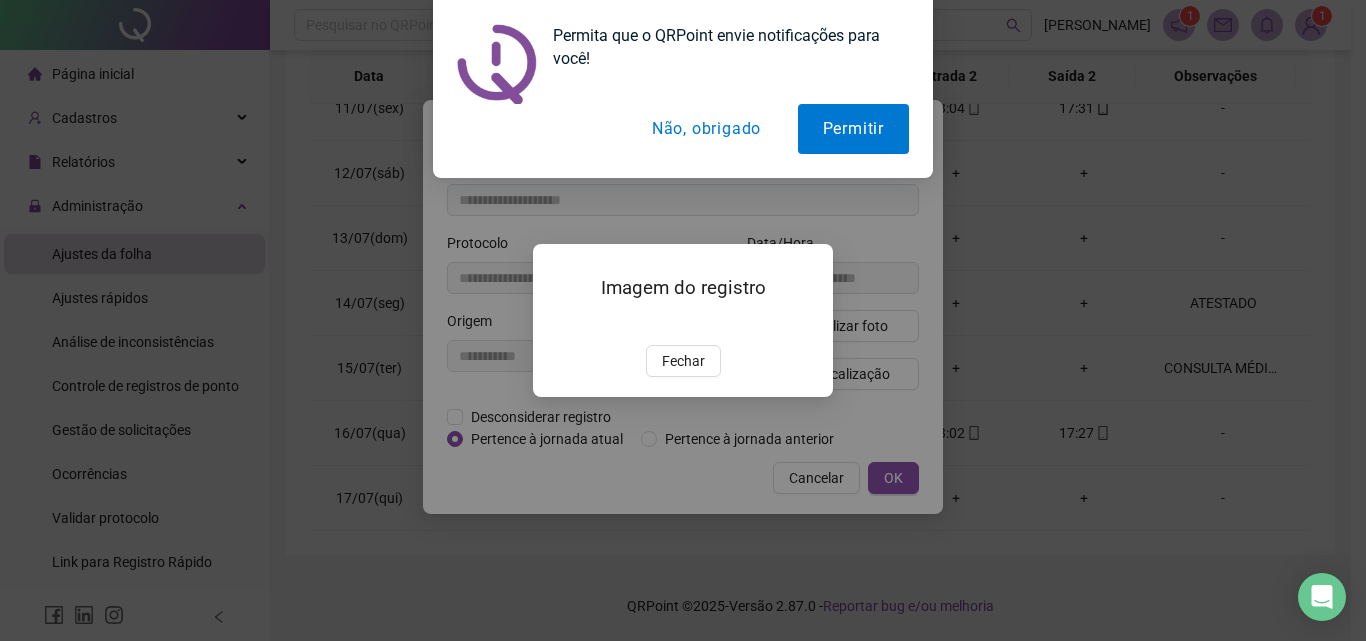 click at bounding box center [557, 324] 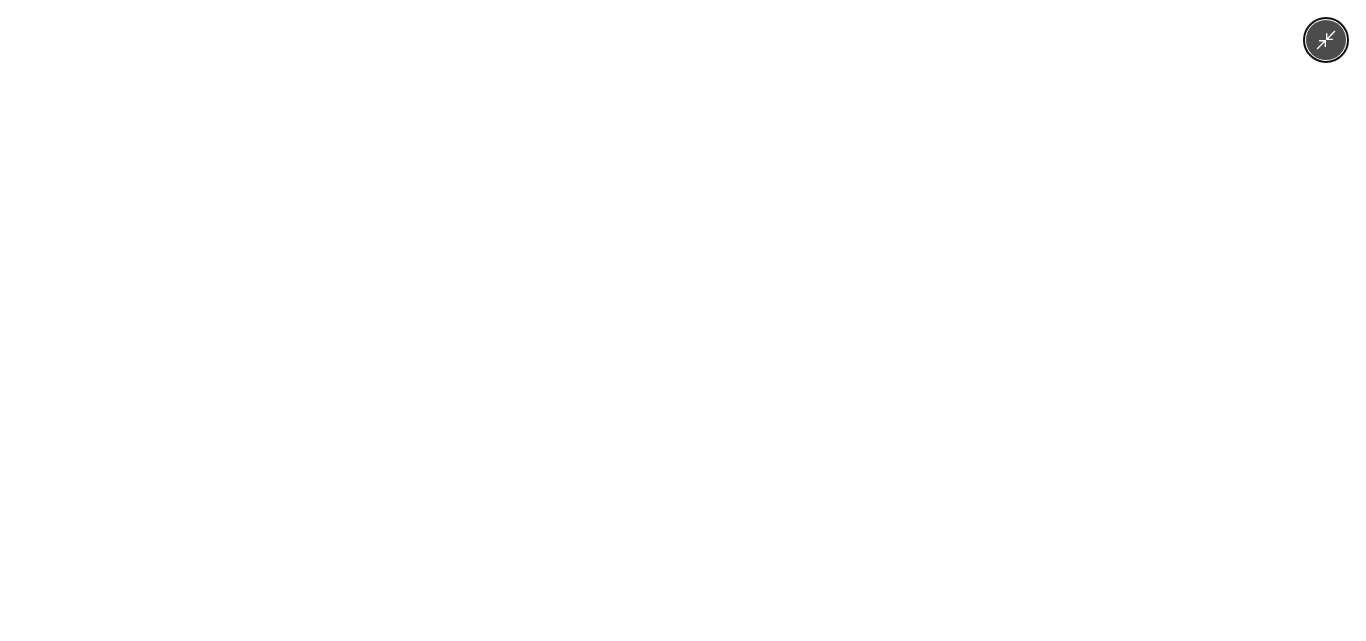 click at bounding box center [1326, 40] 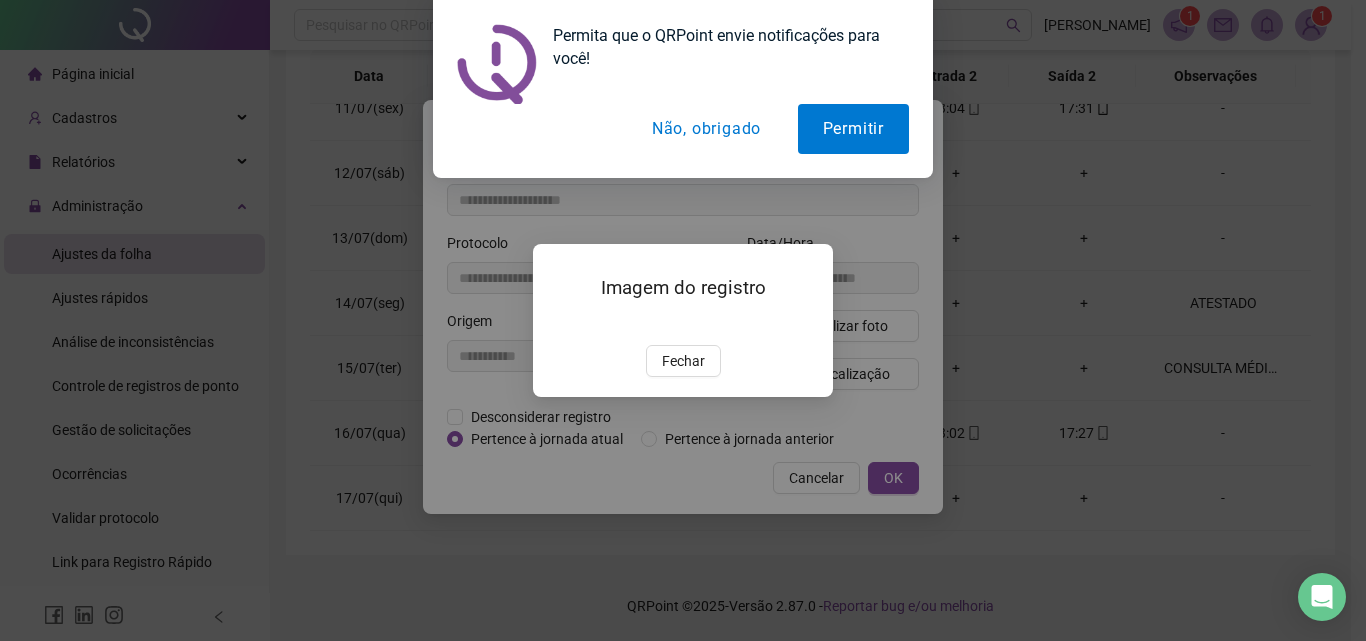 click on "Não, obrigado" at bounding box center [706, 129] 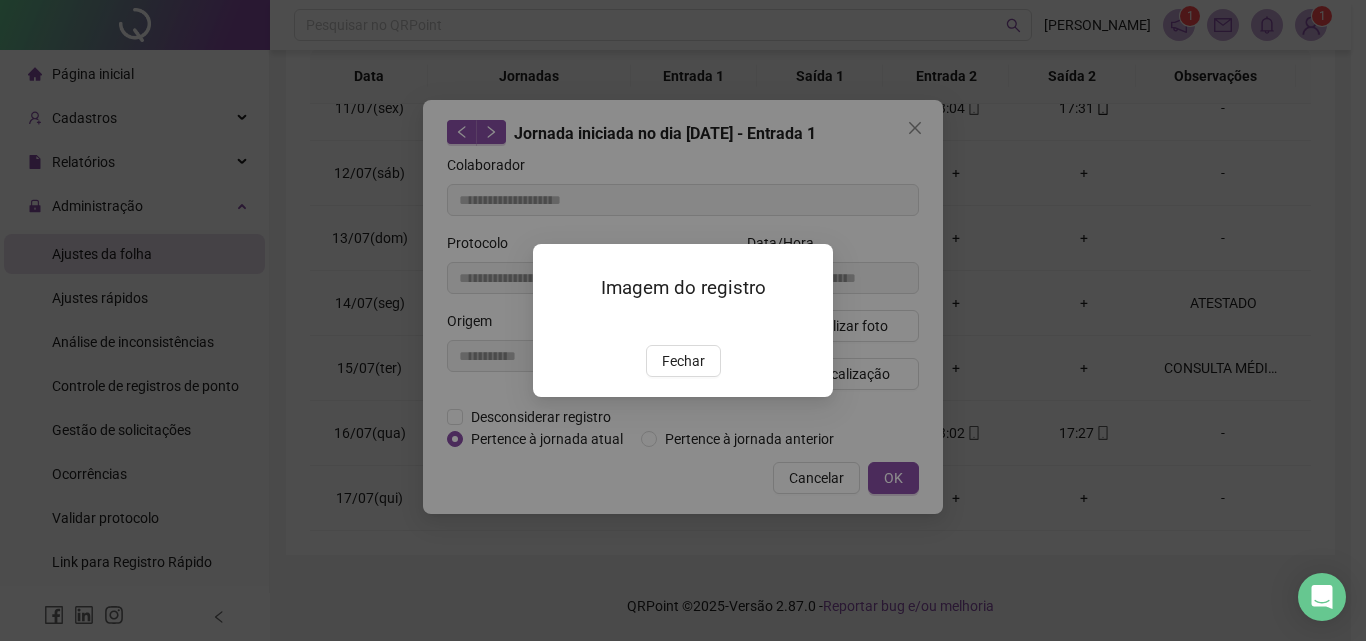 click on "Fechar" at bounding box center [683, 361] 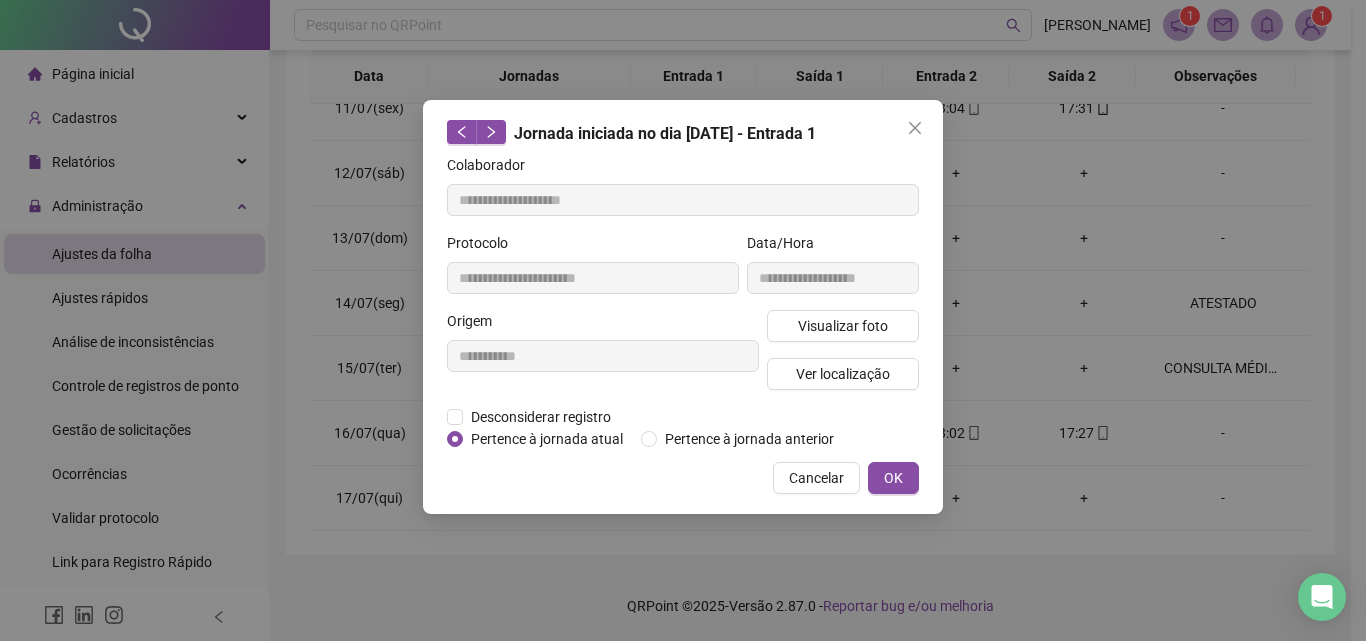 click on "OK" at bounding box center (893, 478) 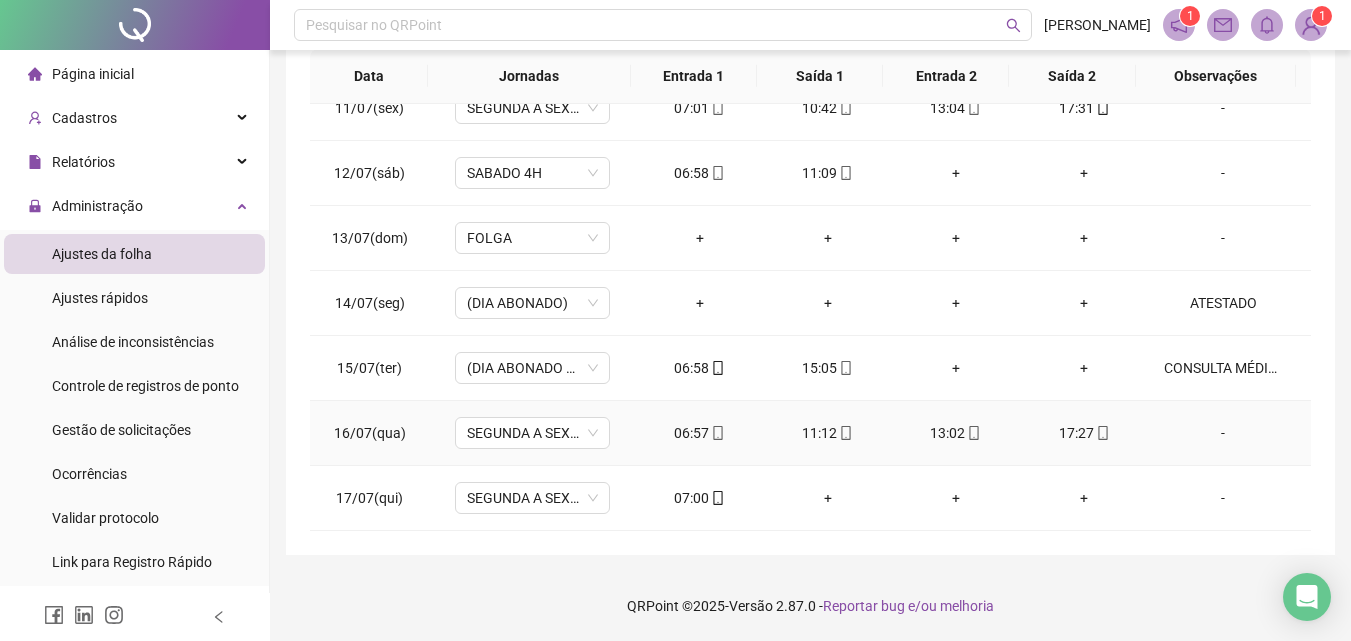 click 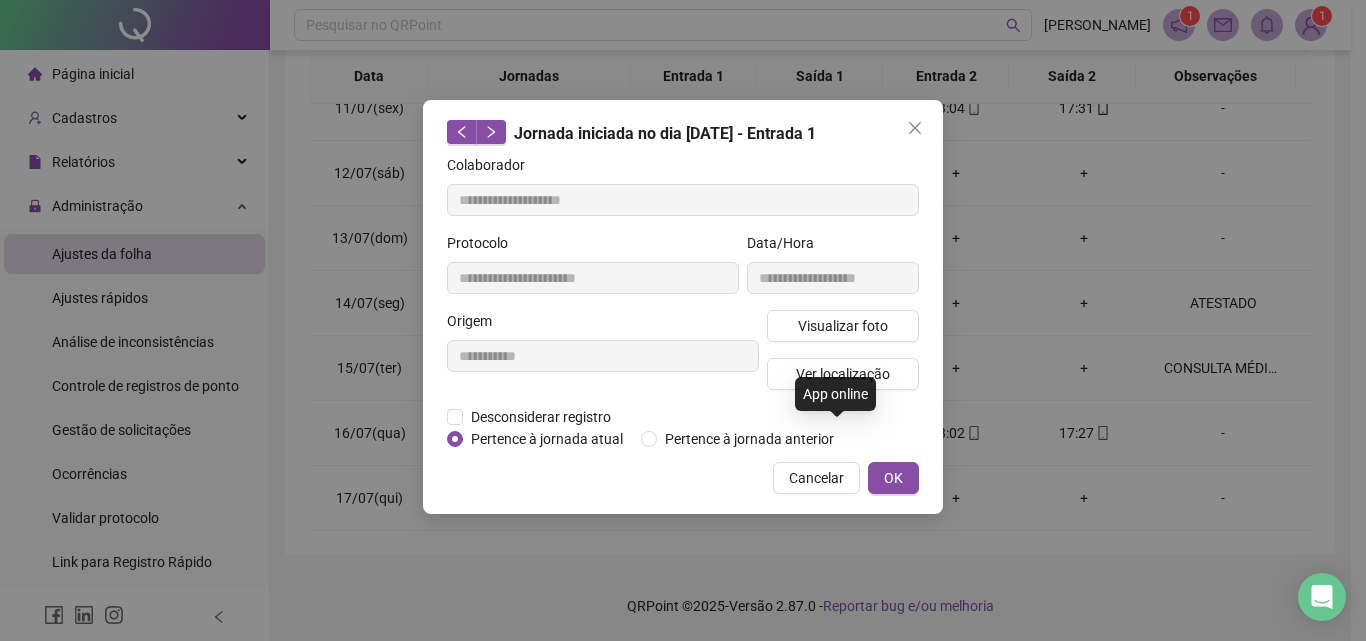type on "**********" 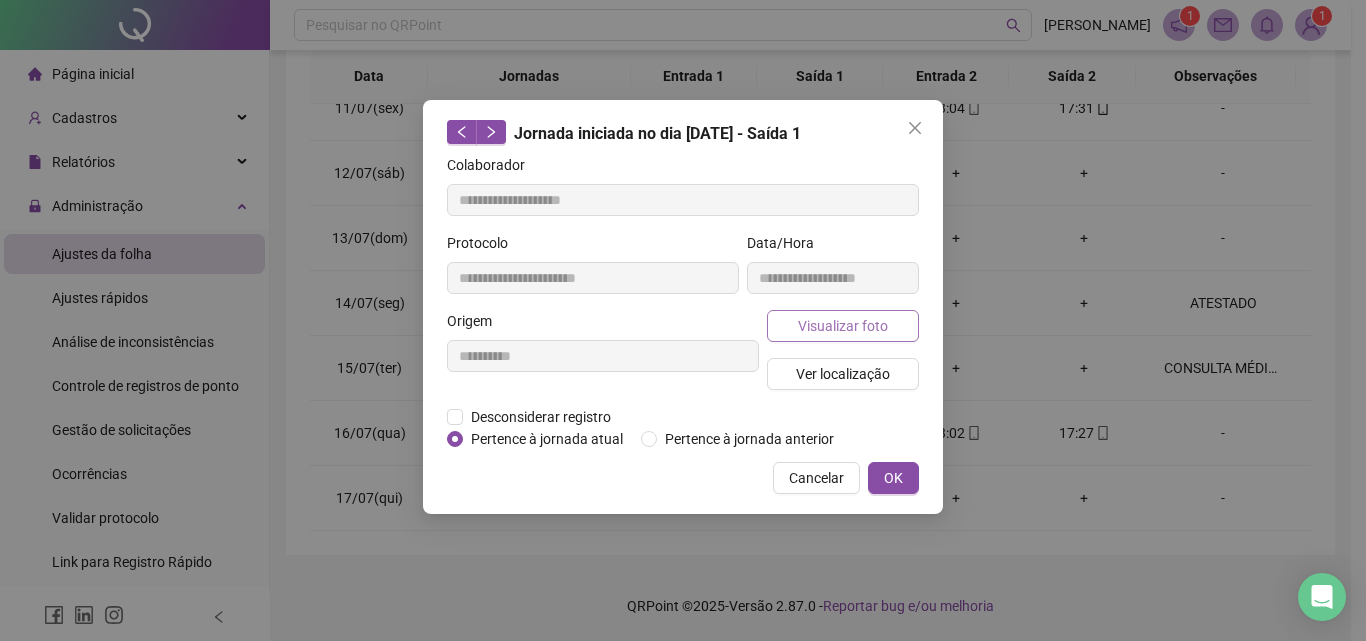 click on "Visualizar foto" at bounding box center (843, 326) 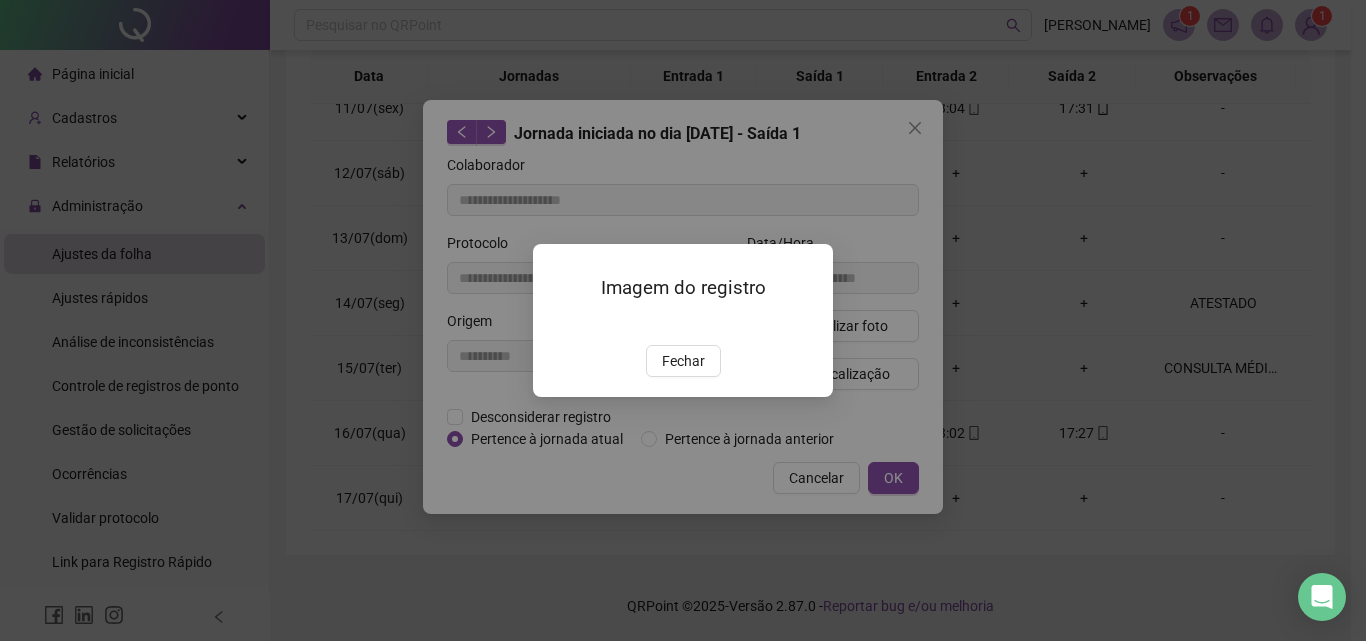click at bounding box center [557, 324] 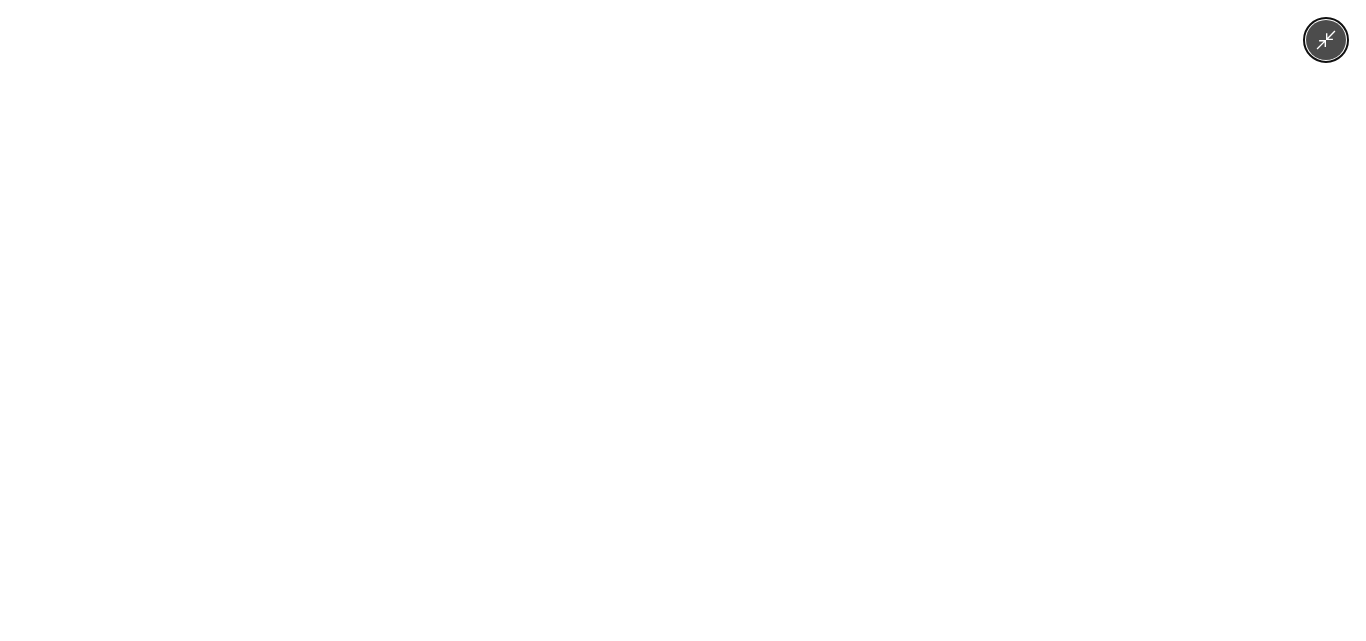 click 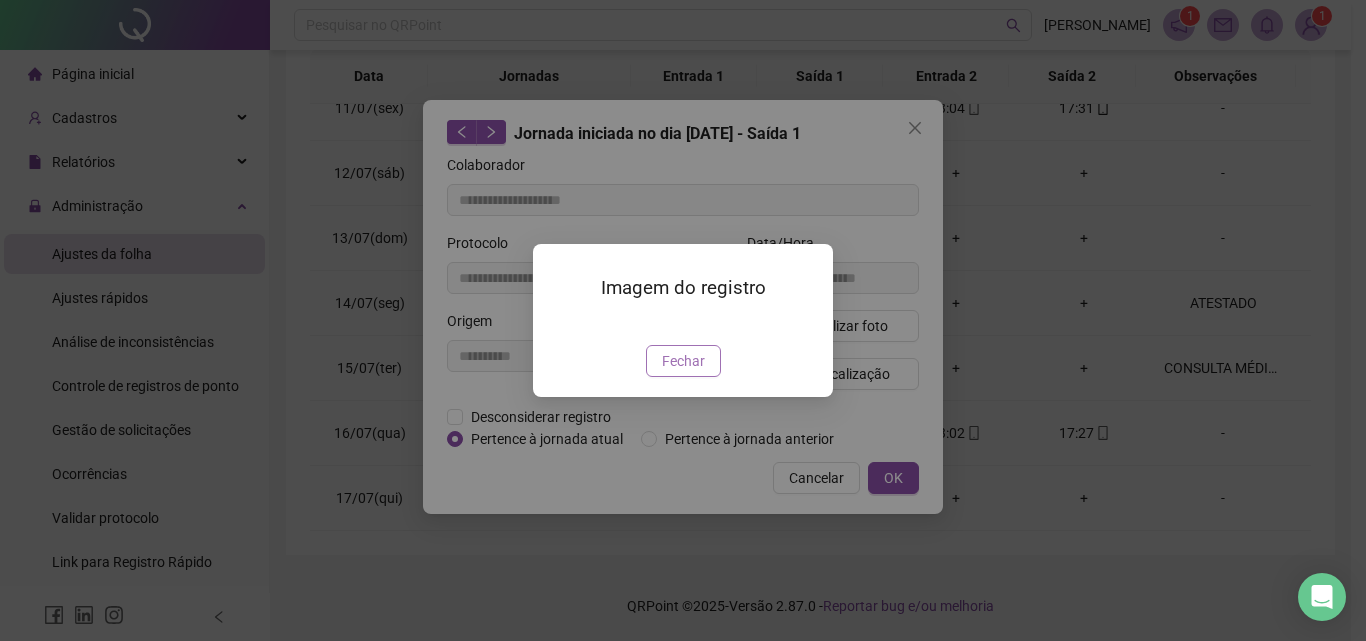 click on "Fechar" at bounding box center (683, 361) 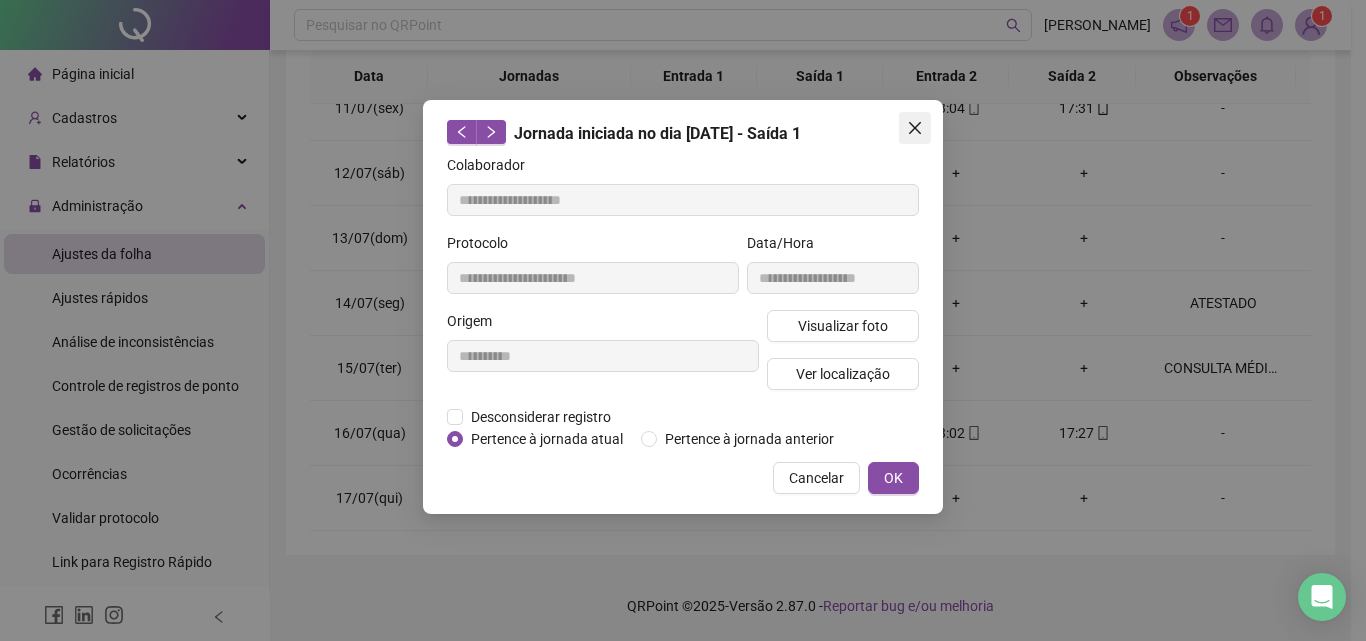 click 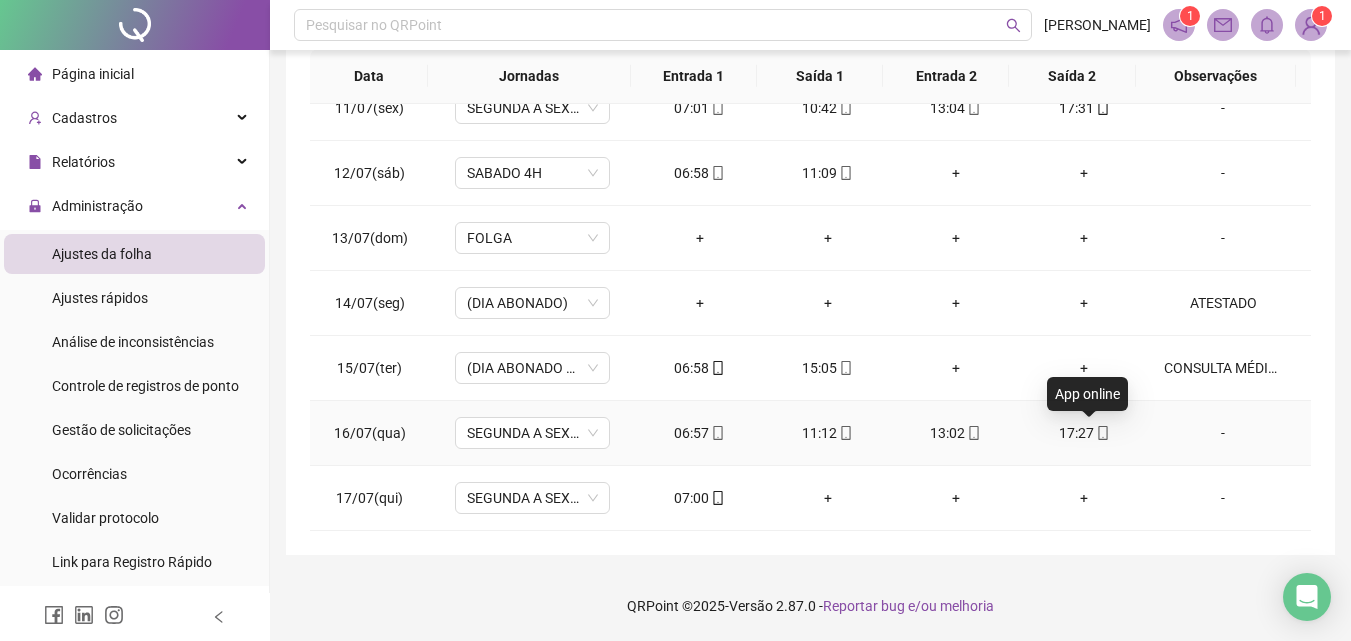 click 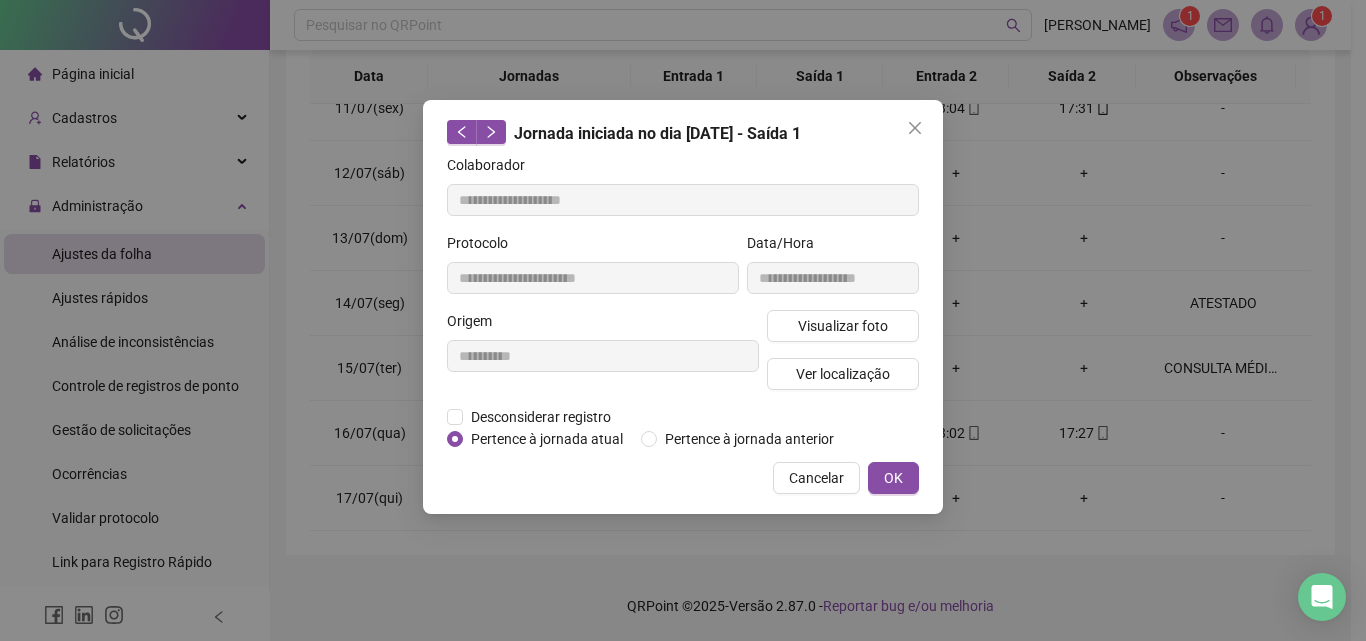 type on "**********" 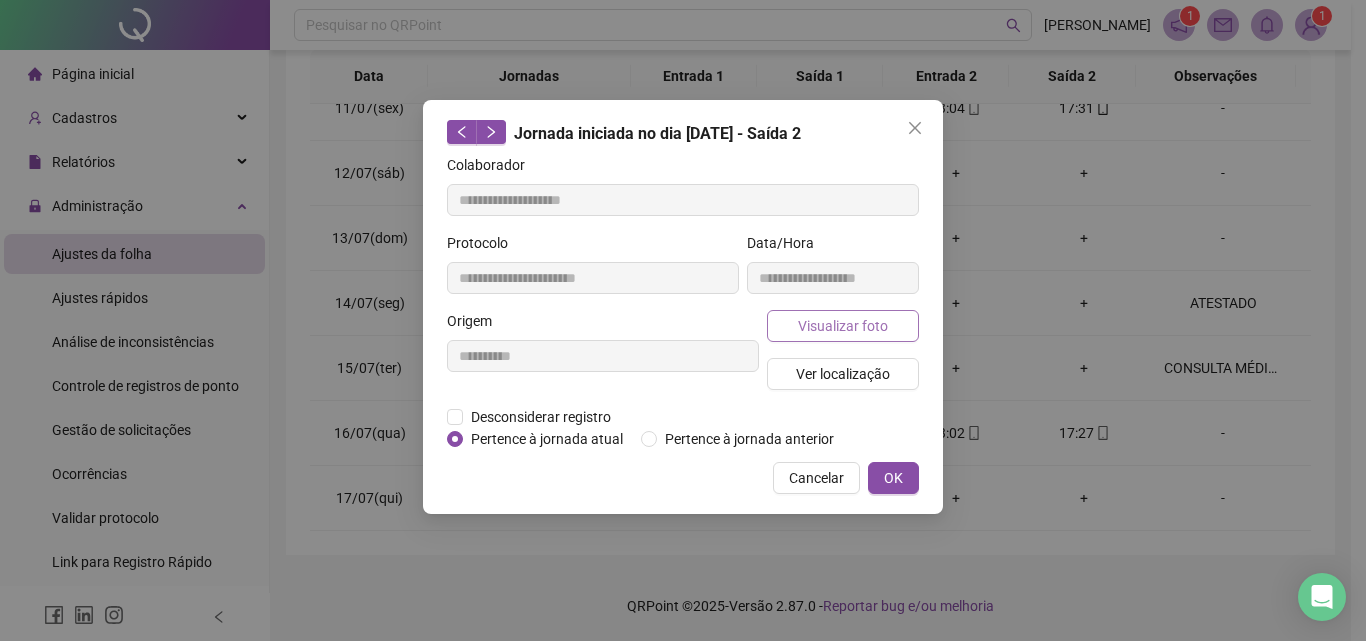 click on "Visualizar foto" at bounding box center [843, 326] 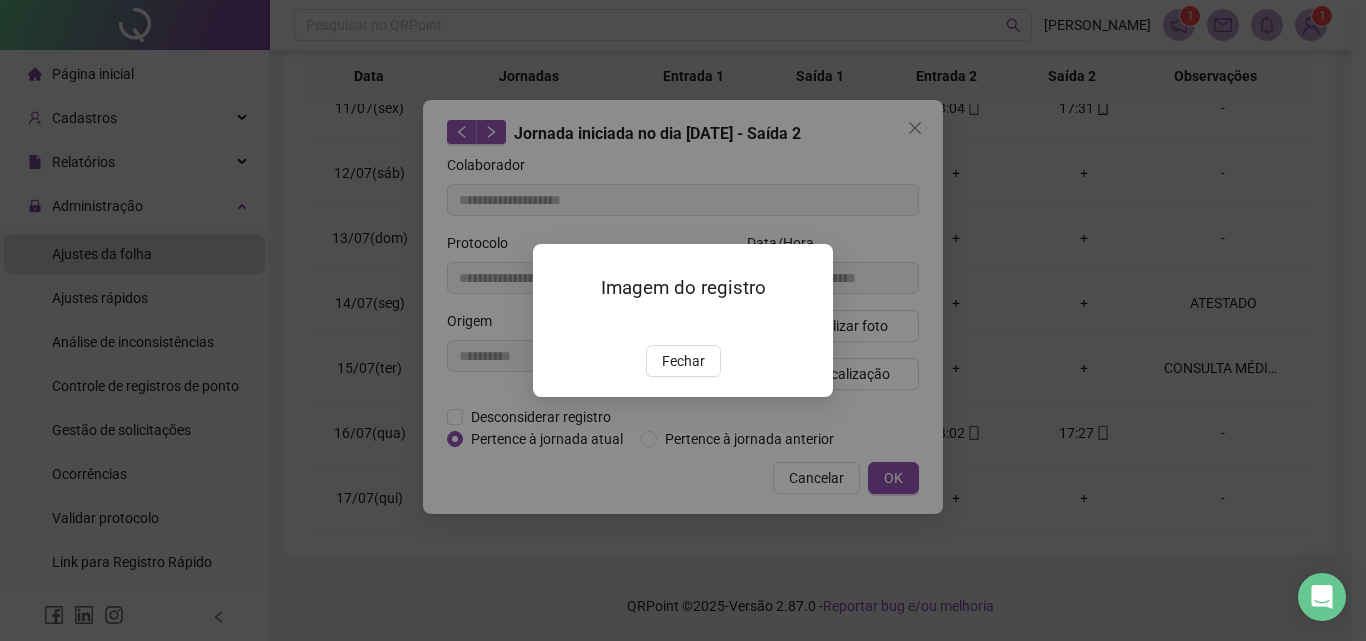 click at bounding box center [557, 324] 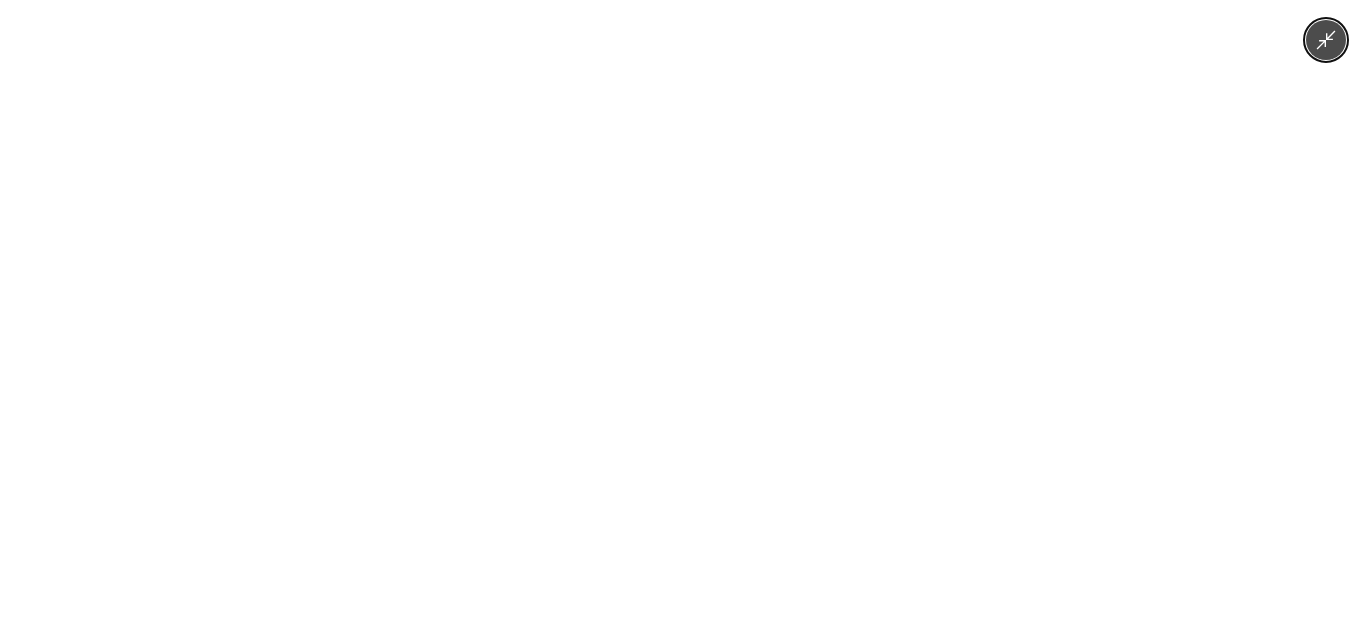 click at bounding box center (683, 320) 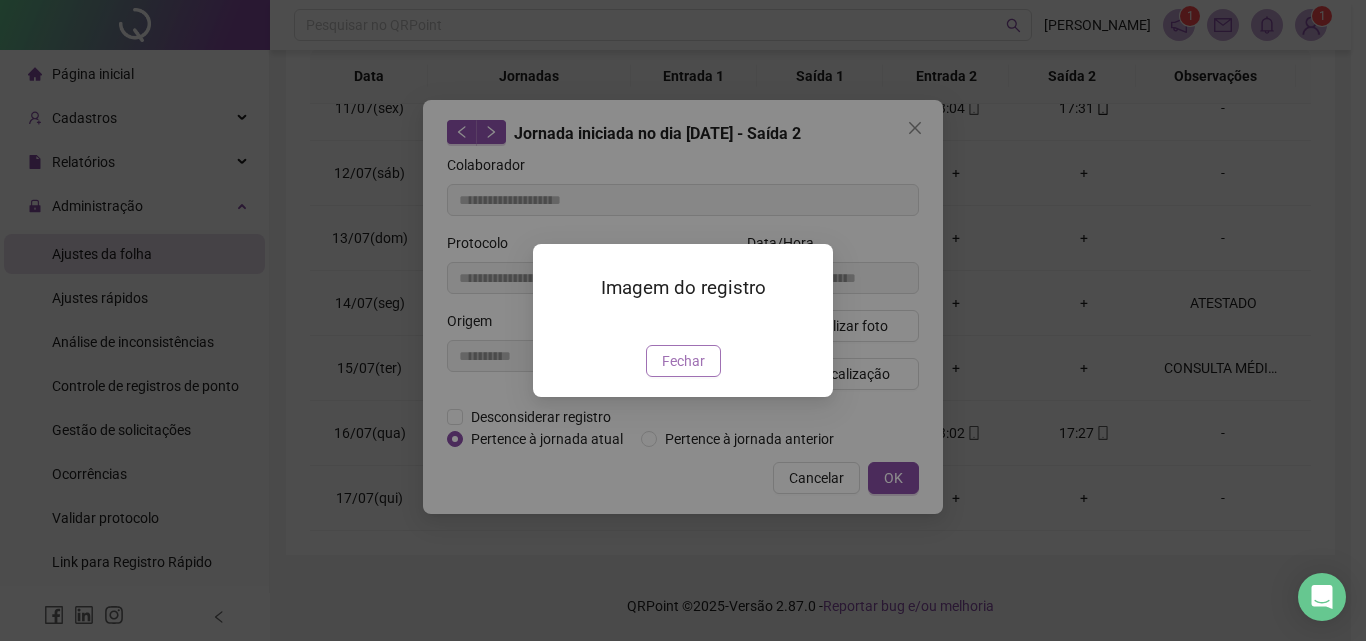 click on "Fechar" at bounding box center (683, 361) 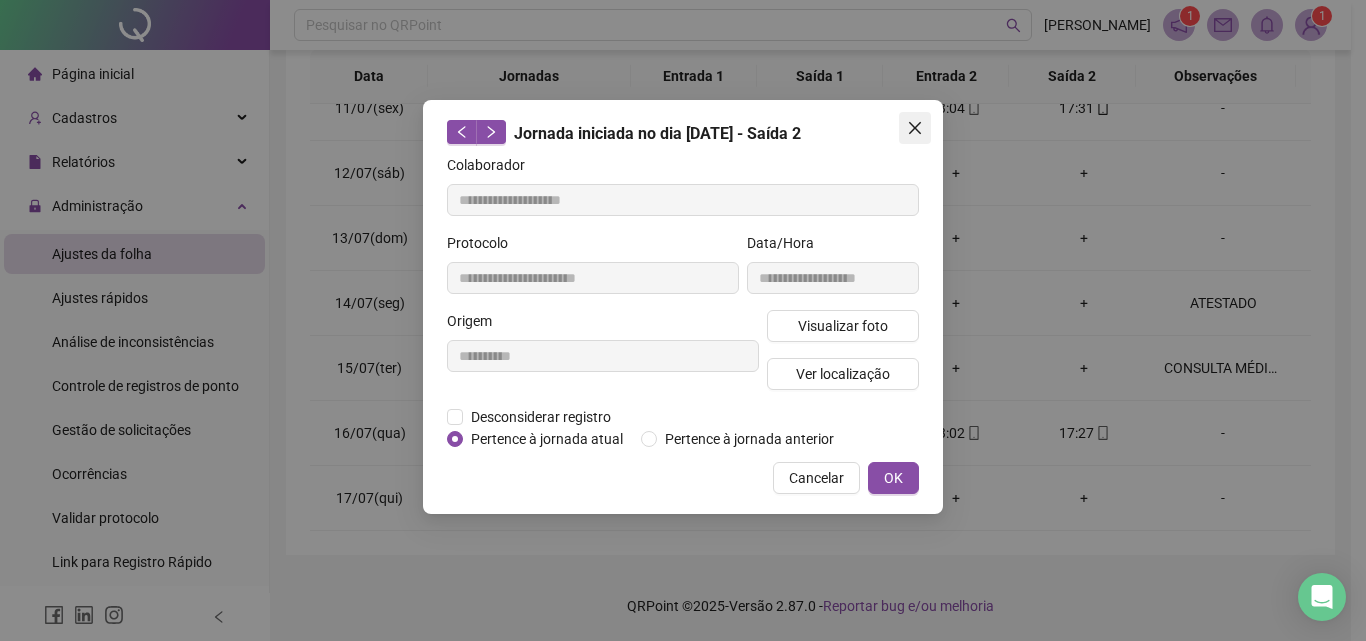click 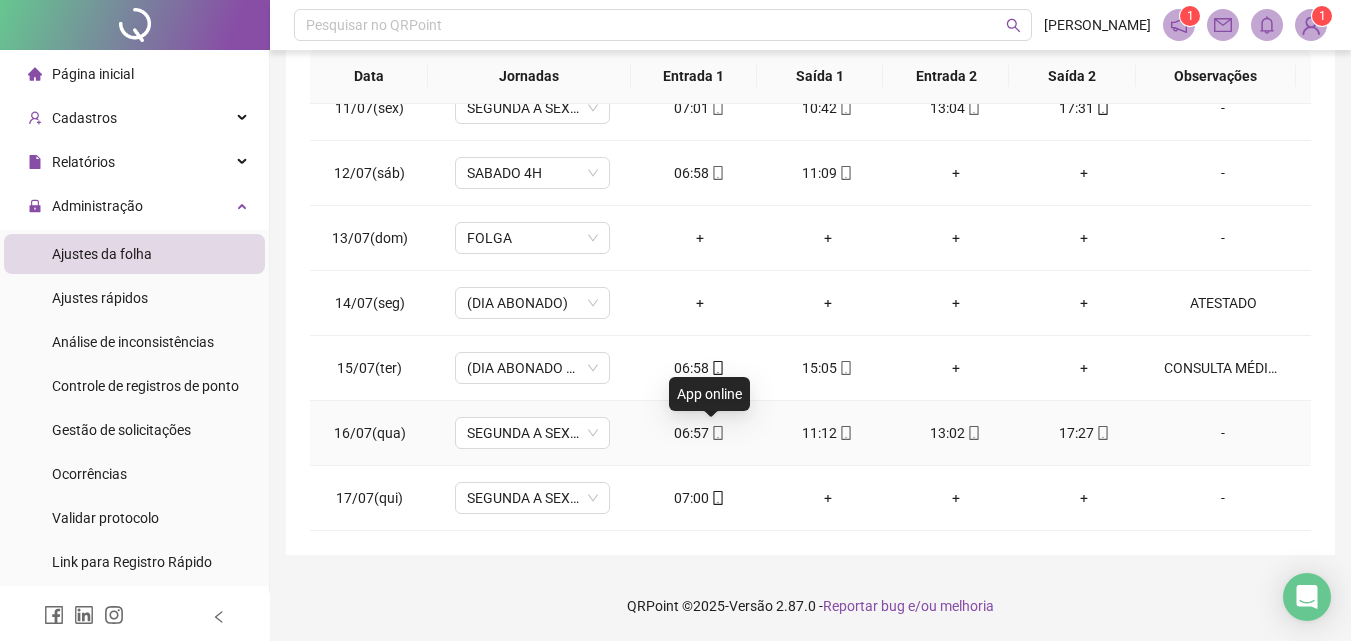 click 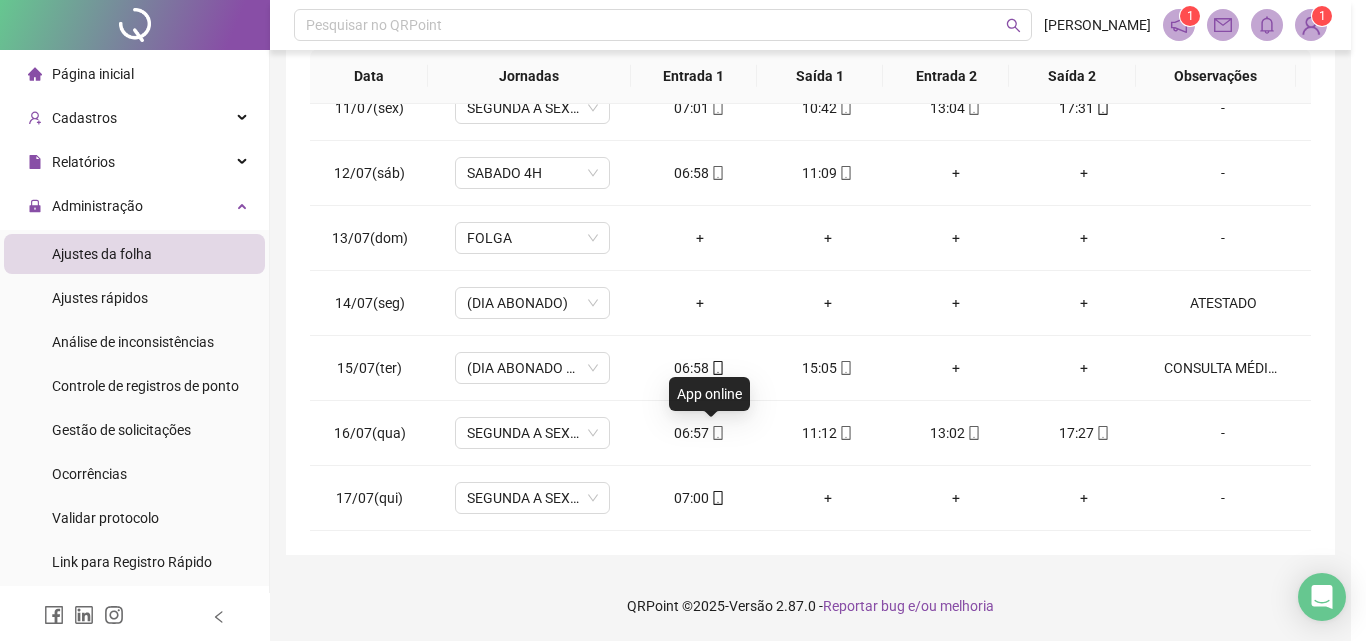 type on "**********" 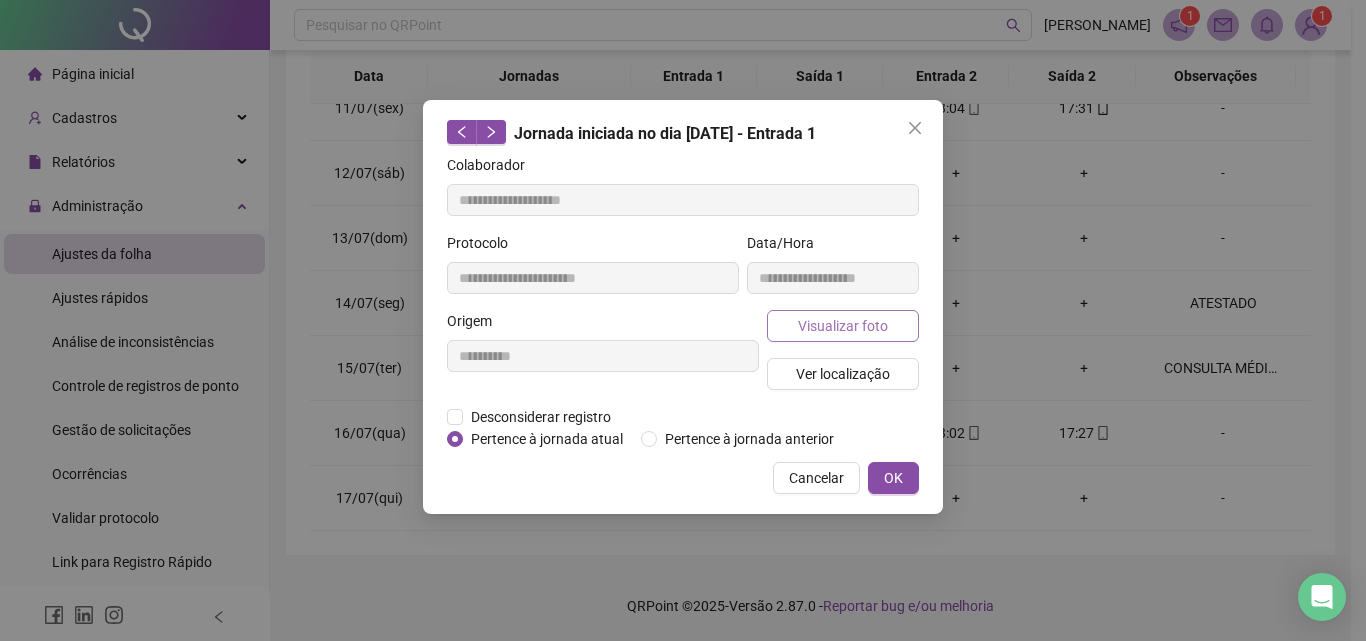 click on "Visualizar foto" at bounding box center [843, 326] 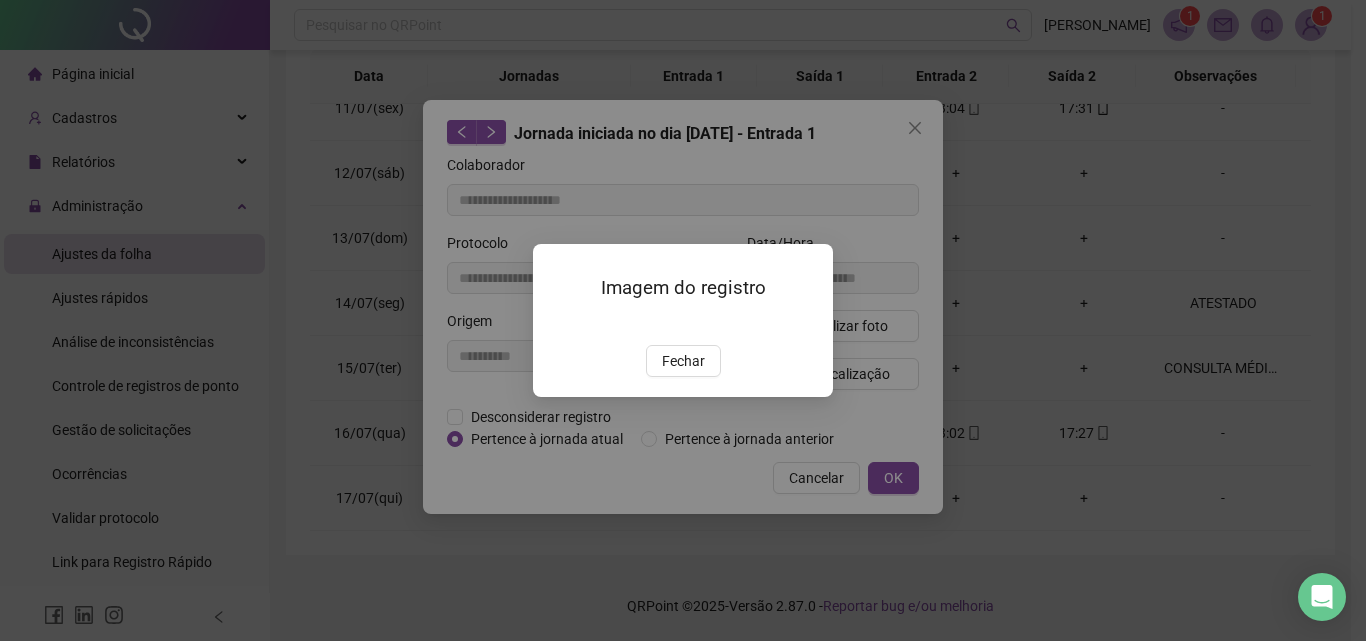 click at bounding box center (557, 324) 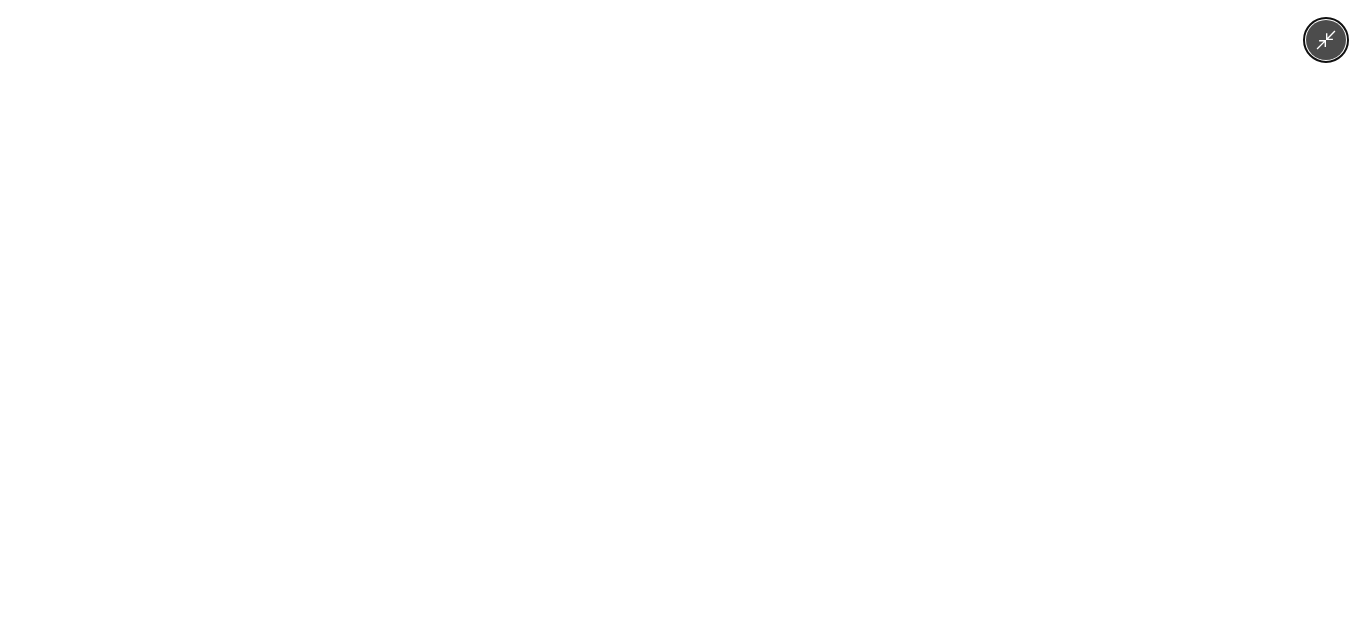 click 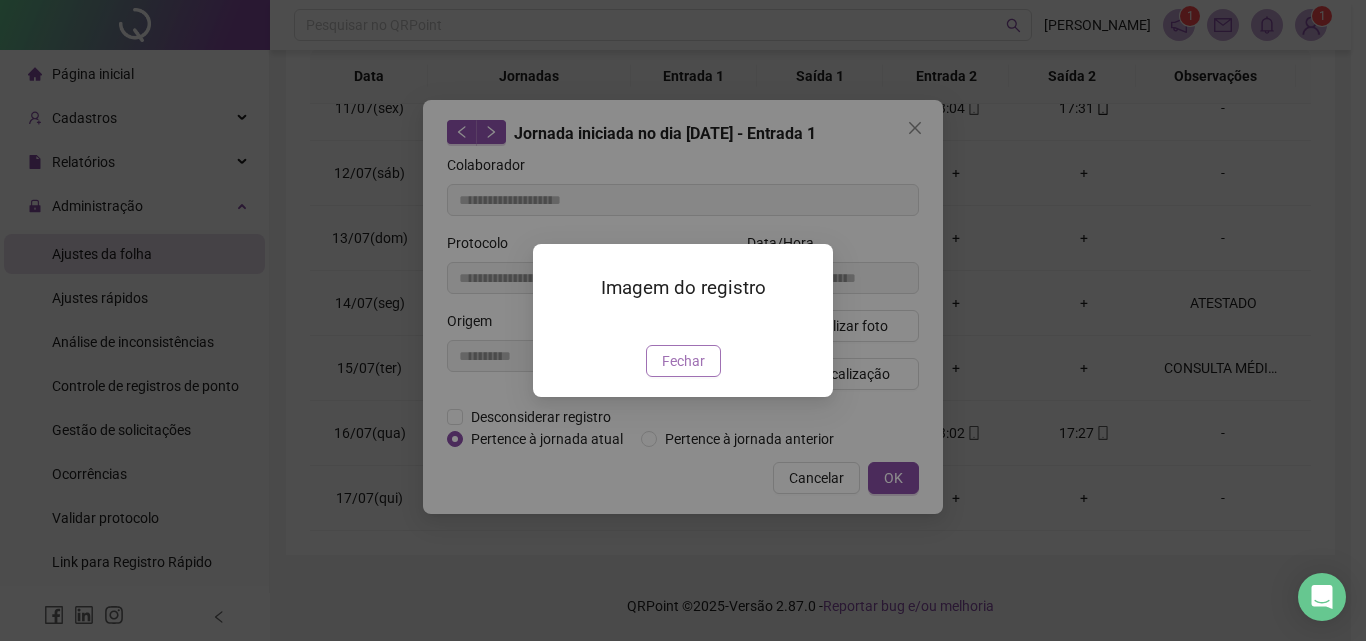 click on "Fechar" at bounding box center [683, 361] 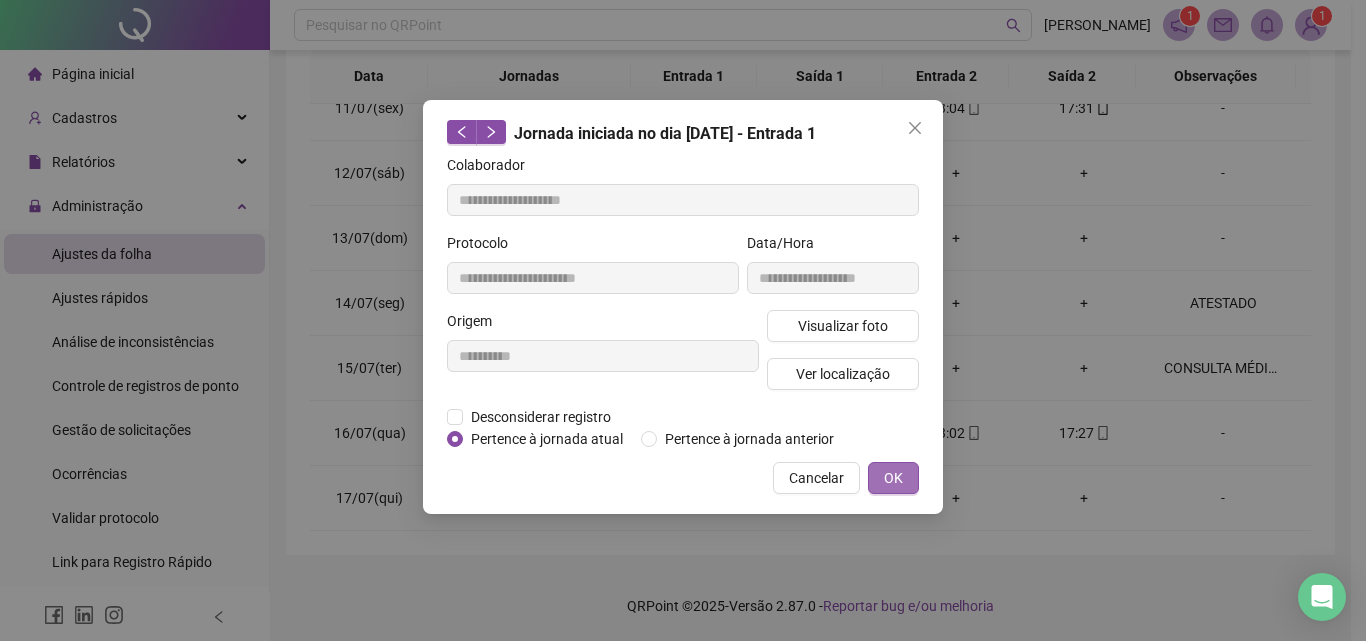 click on "OK" at bounding box center [893, 478] 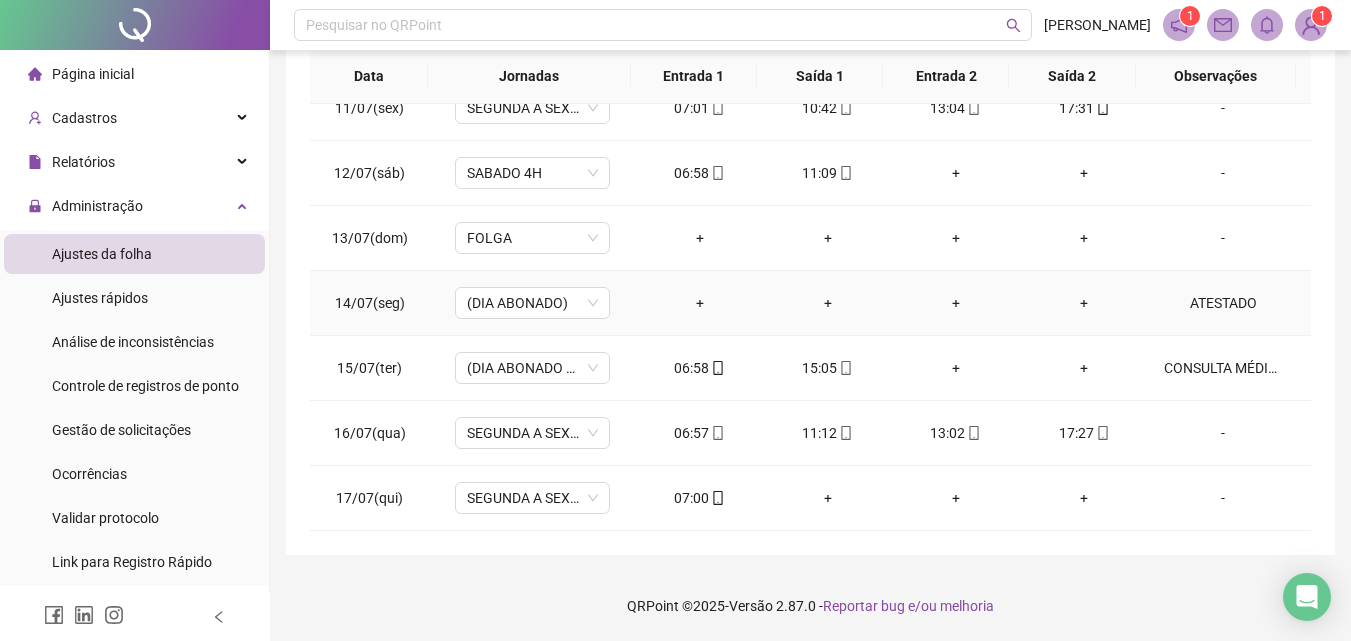 scroll, scrollTop: 578, scrollLeft: 0, axis: vertical 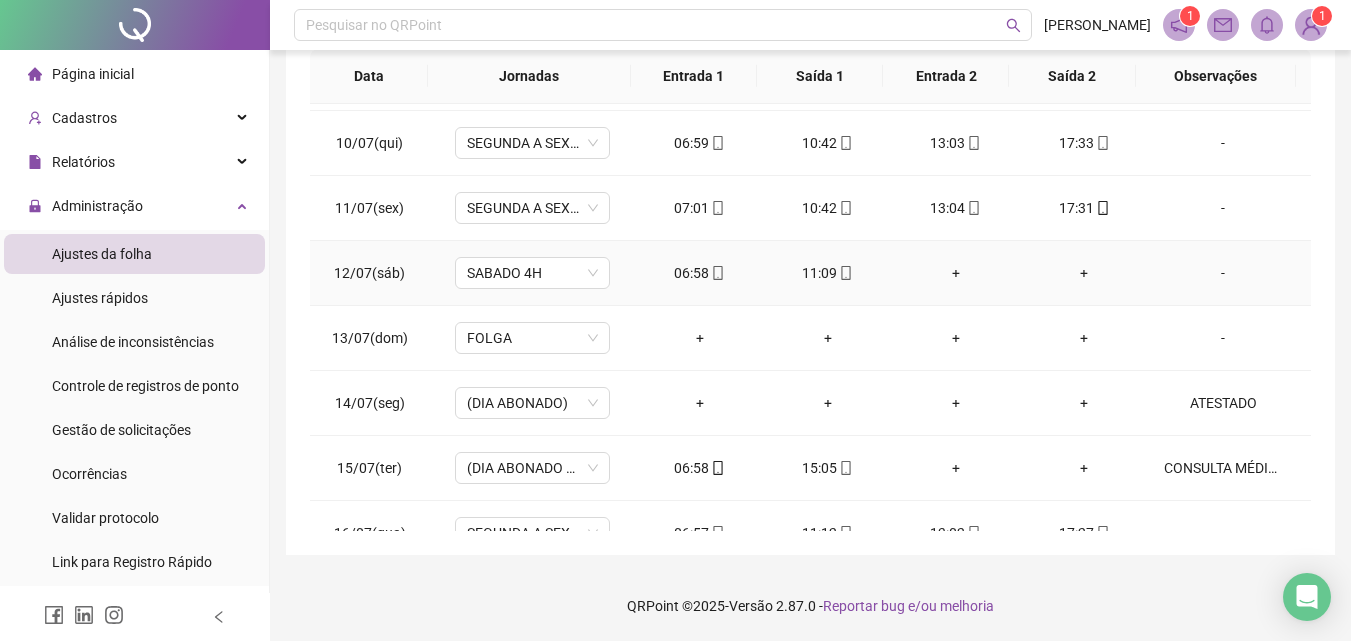 click 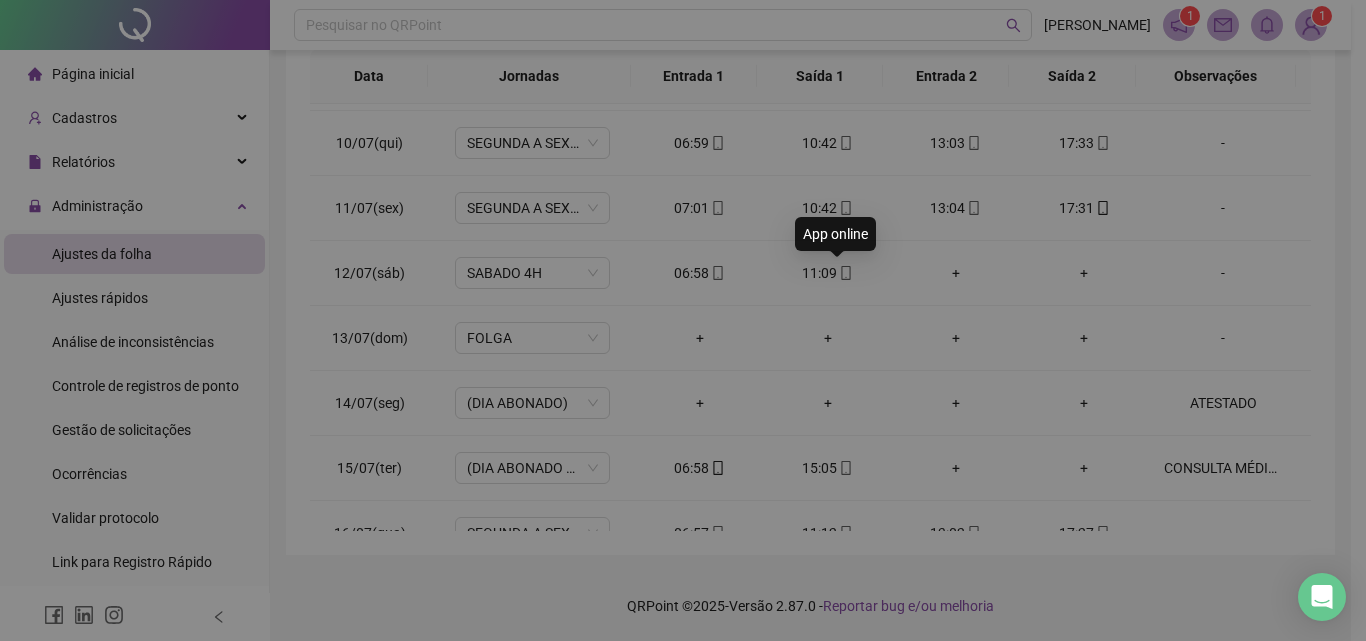 type on "**********" 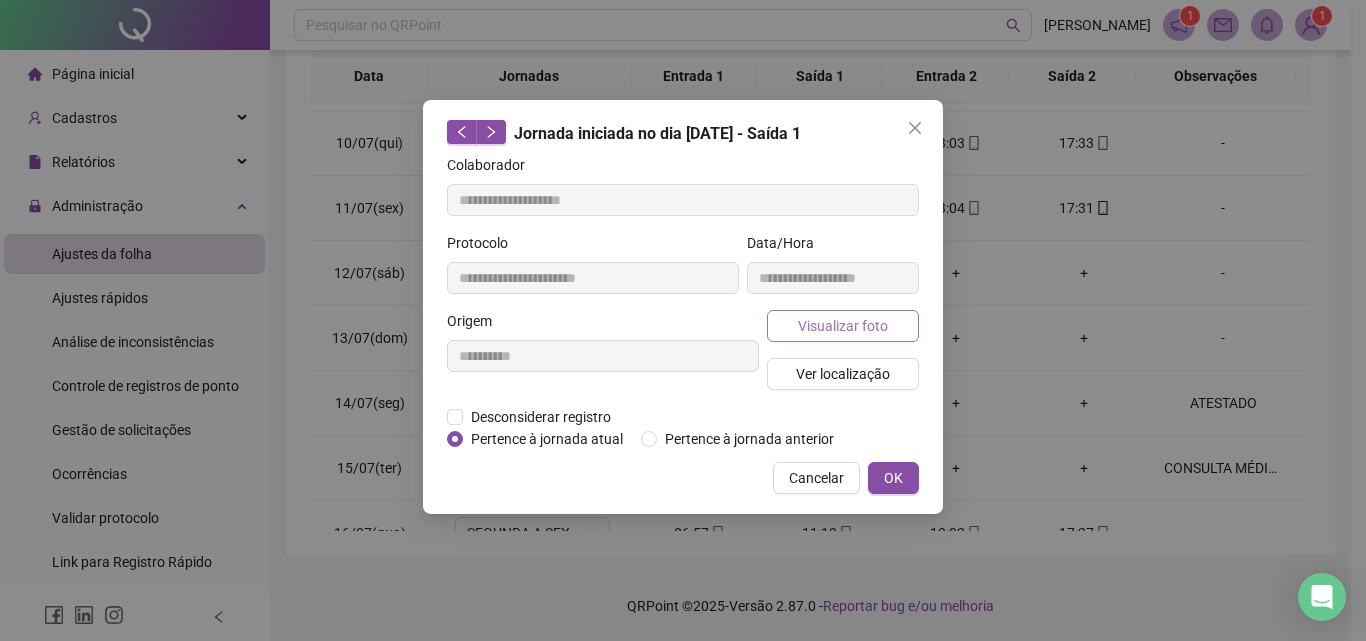 click on "Visualizar foto" at bounding box center [843, 326] 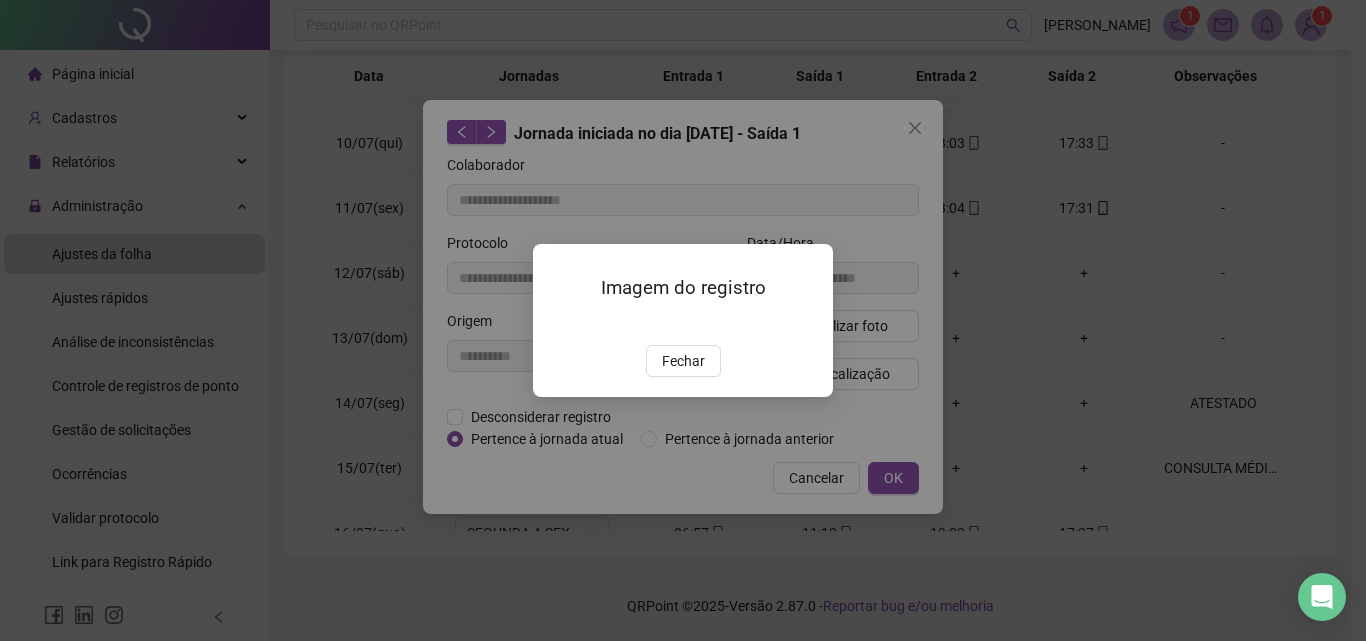 click at bounding box center (557, 324) 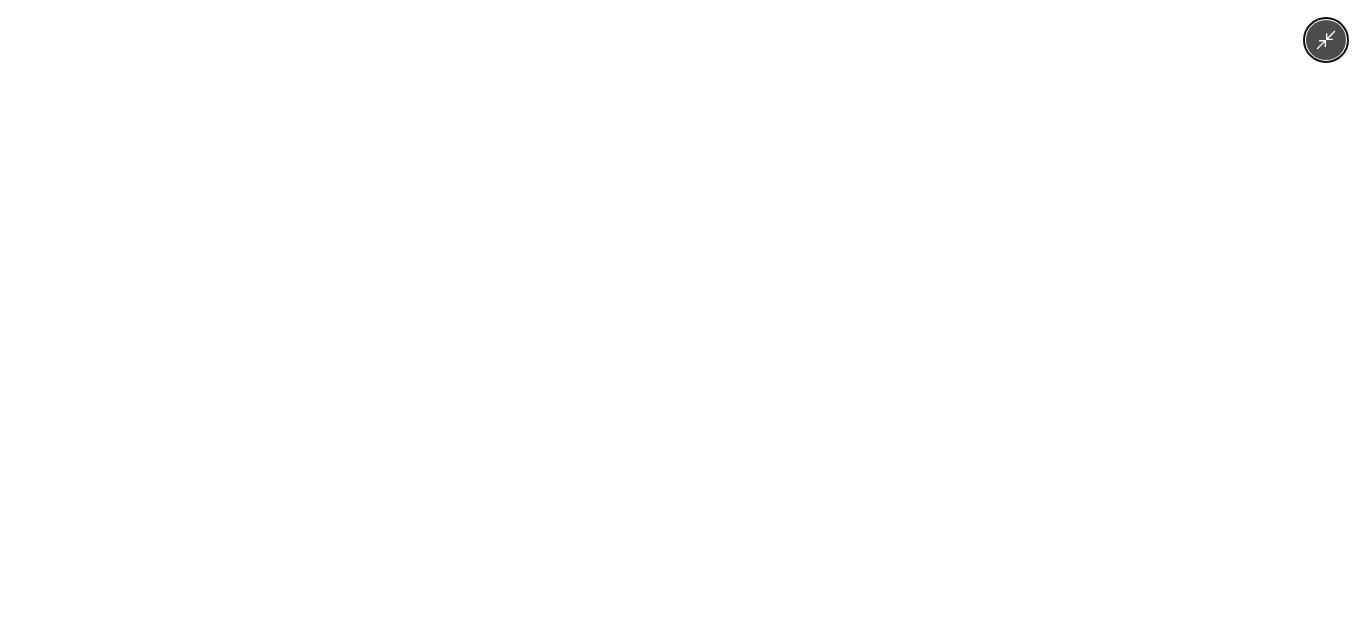 click 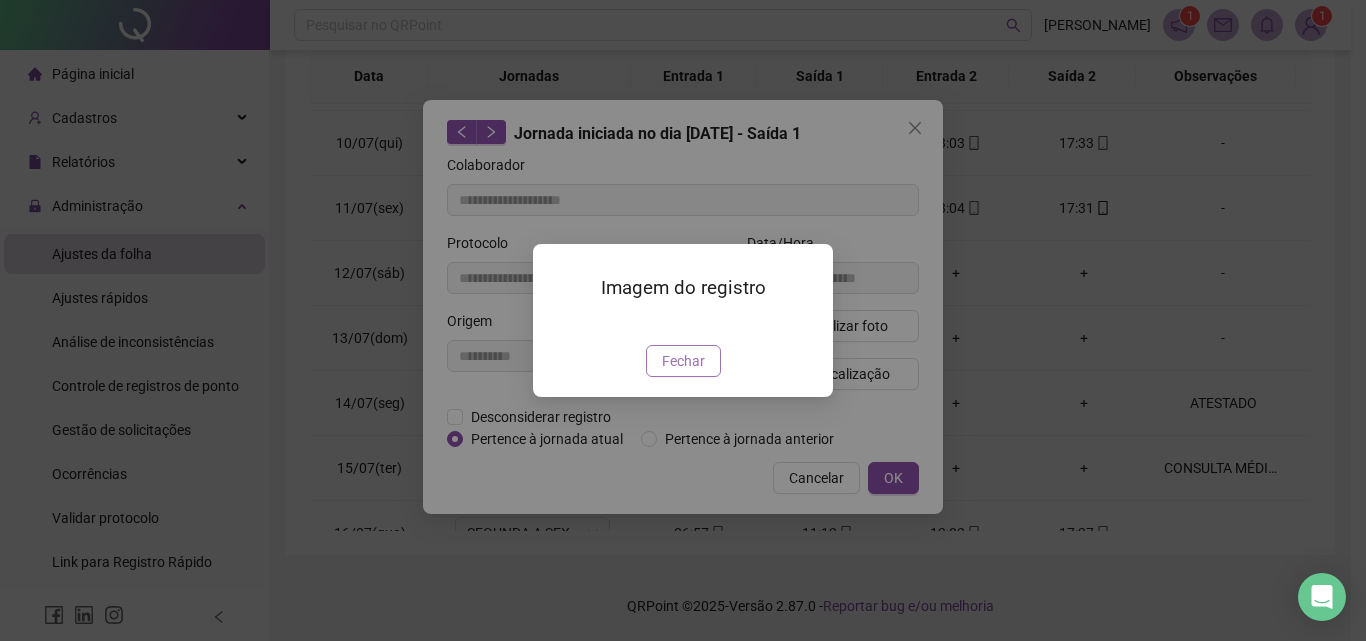 click on "Fechar" at bounding box center (683, 361) 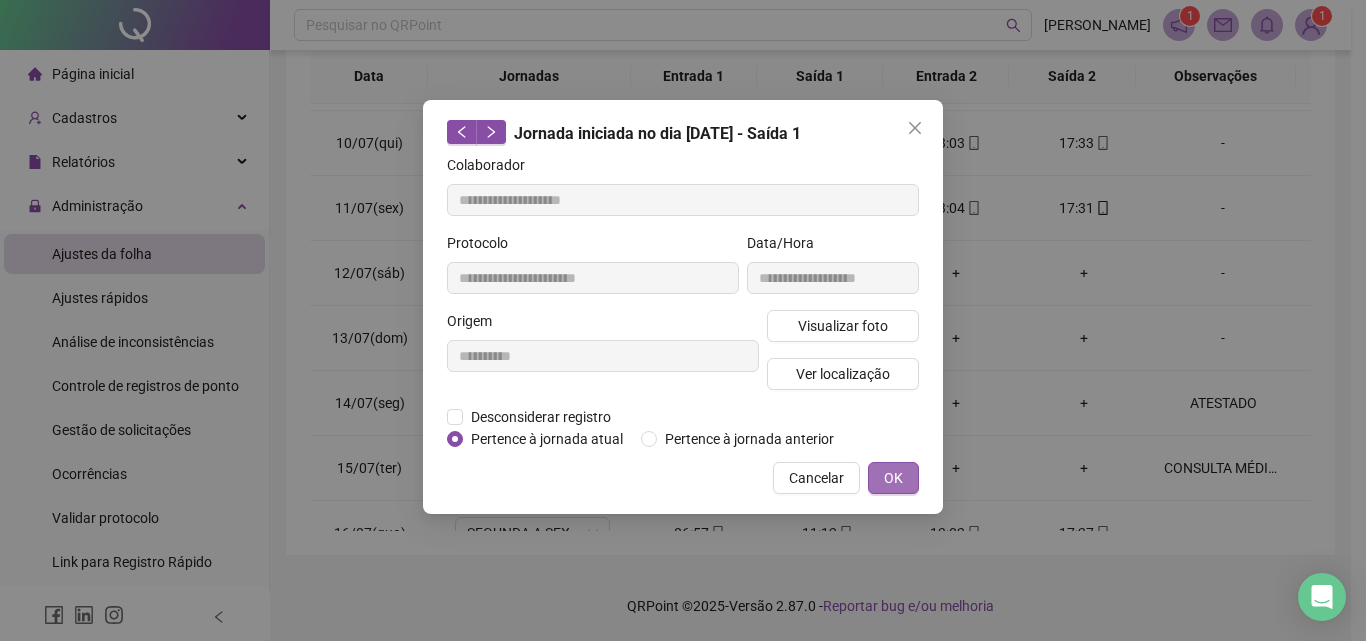 click on "OK" at bounding box center (893, 478) 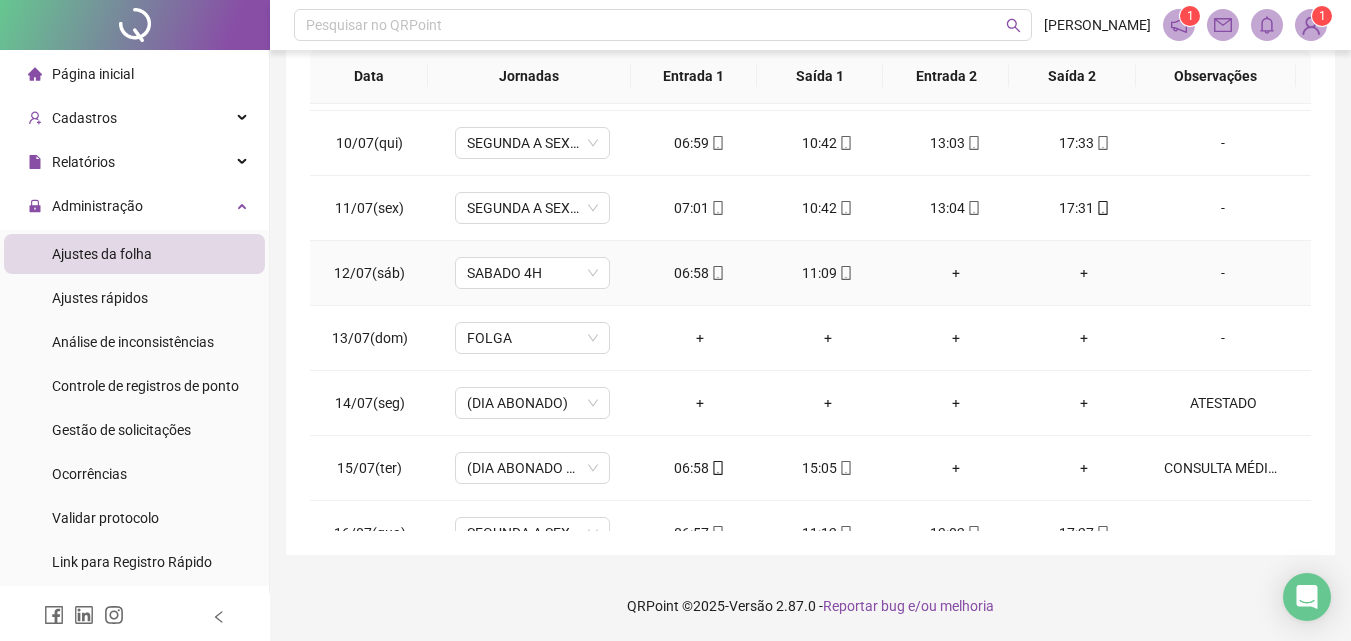 scroll, scrollTop: 478, scrollLeft: 0, axis: vertical 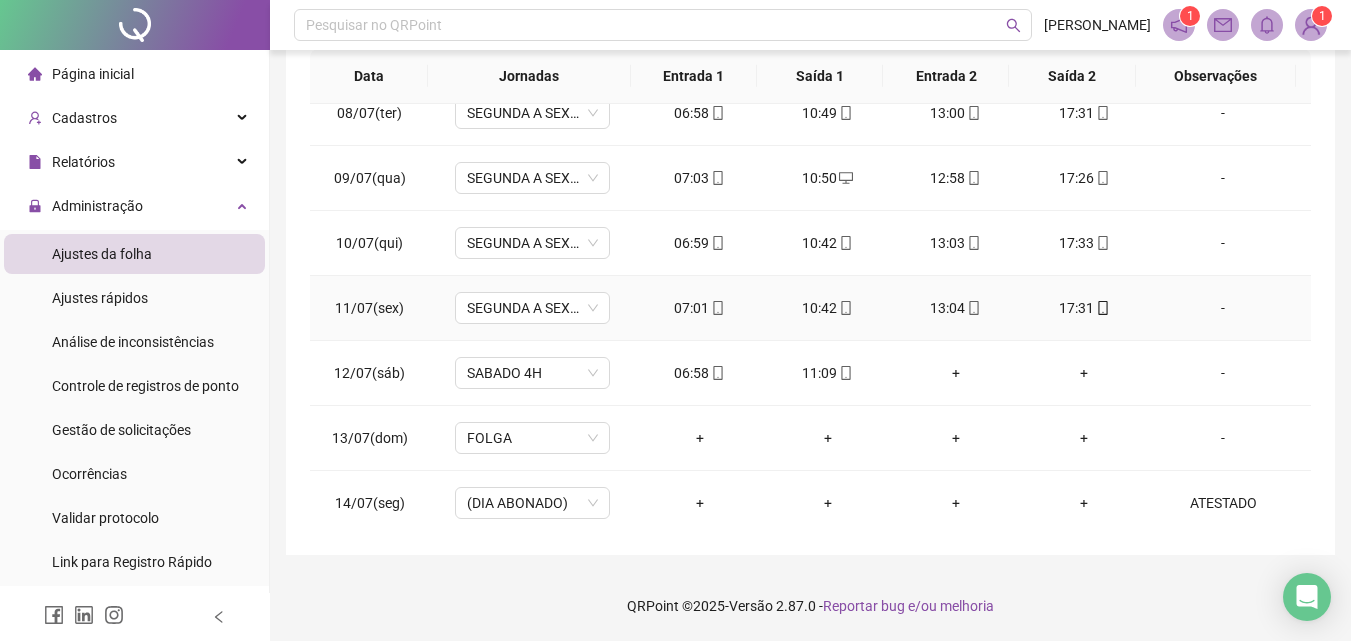 click 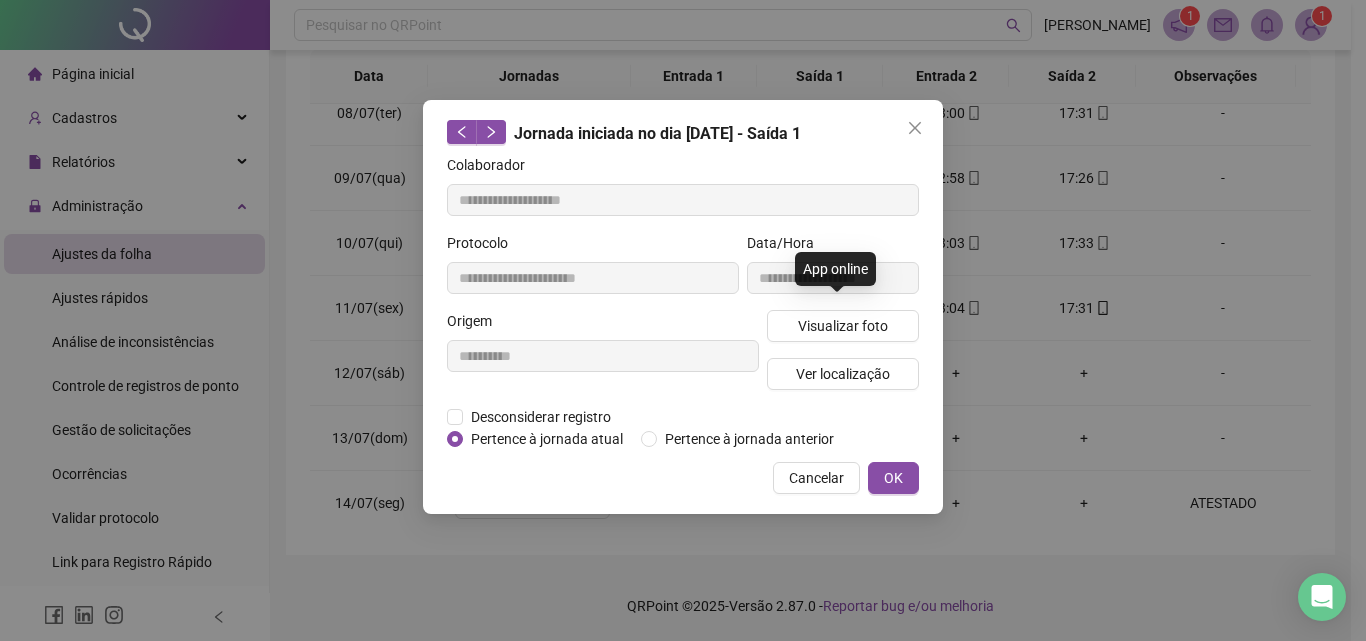 type on "**********" 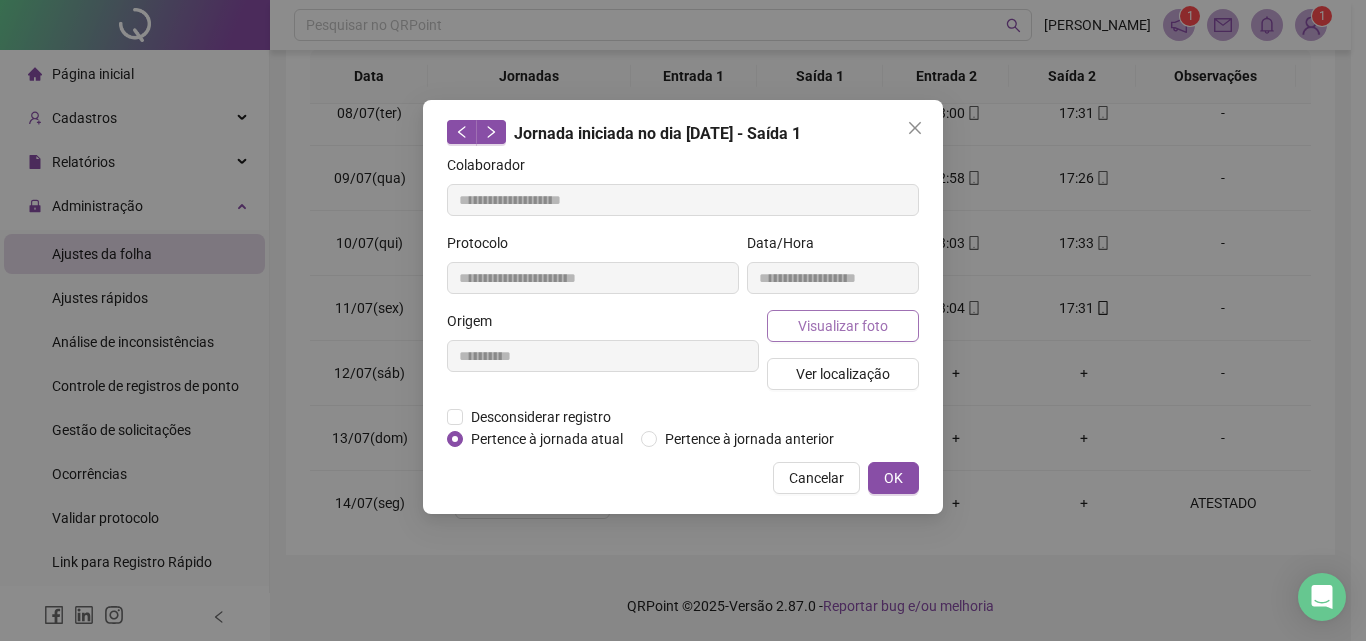 click on "Visualizar foto" at bounding box center (843, 326) 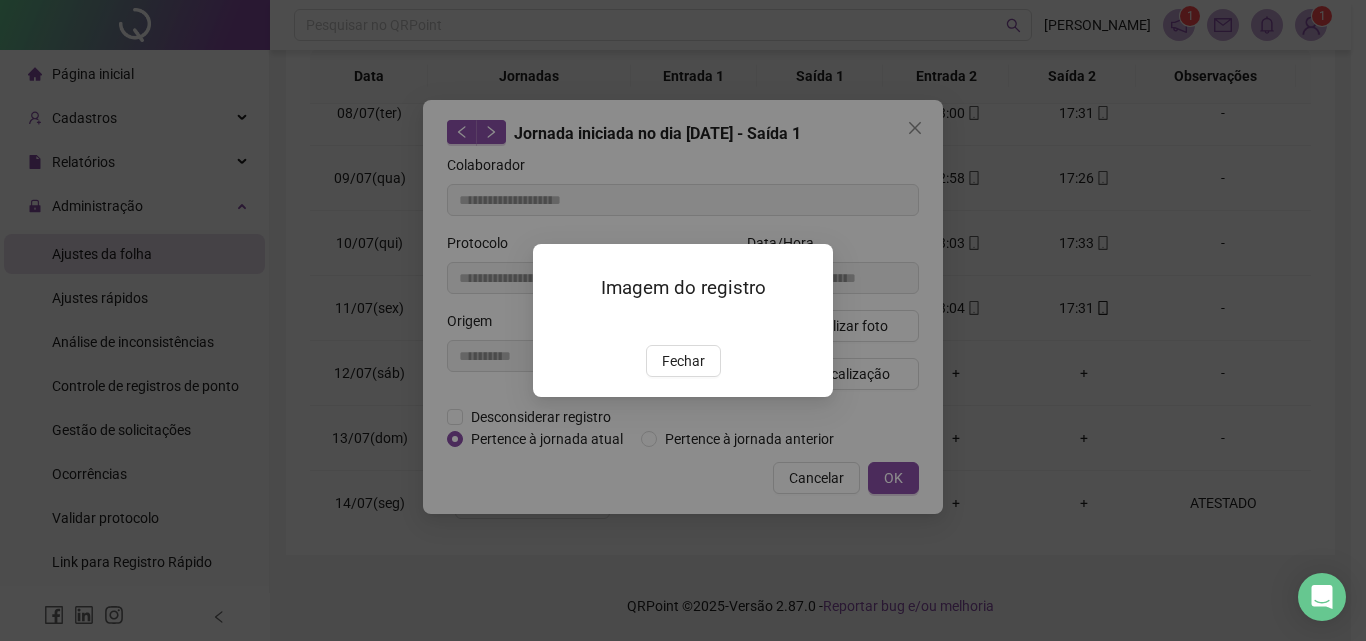 click at bounding box center [557, 324] 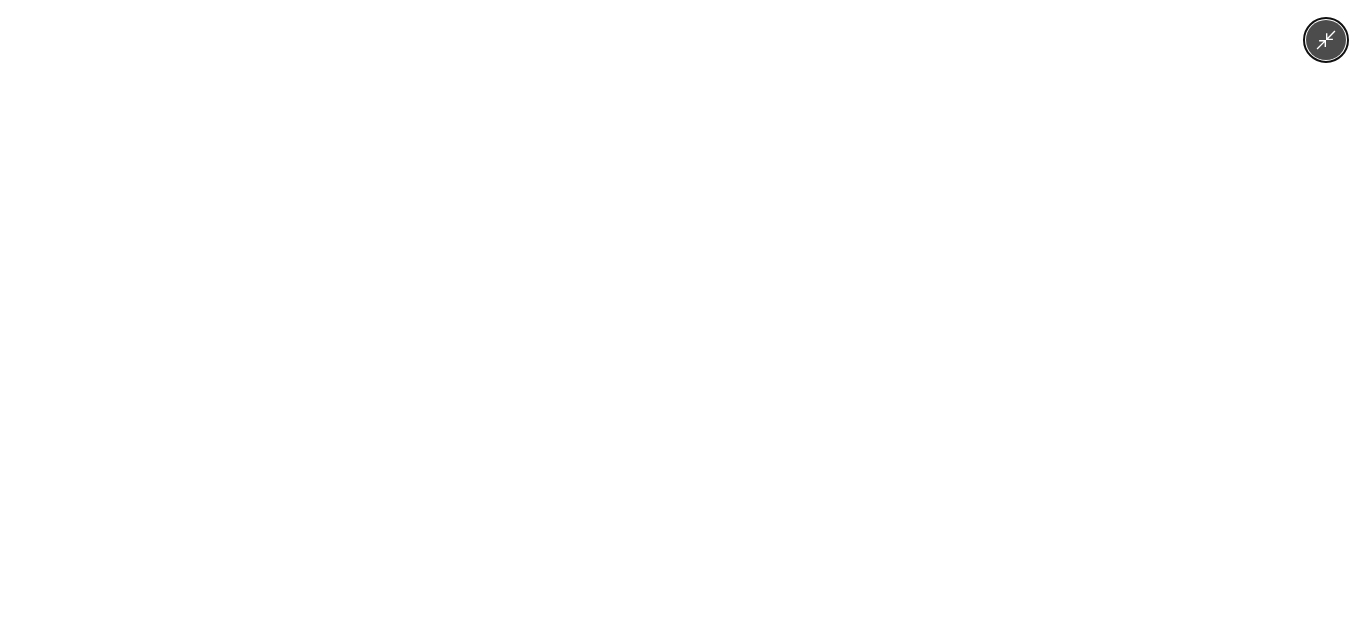 click at bounding box center [1326, 40] 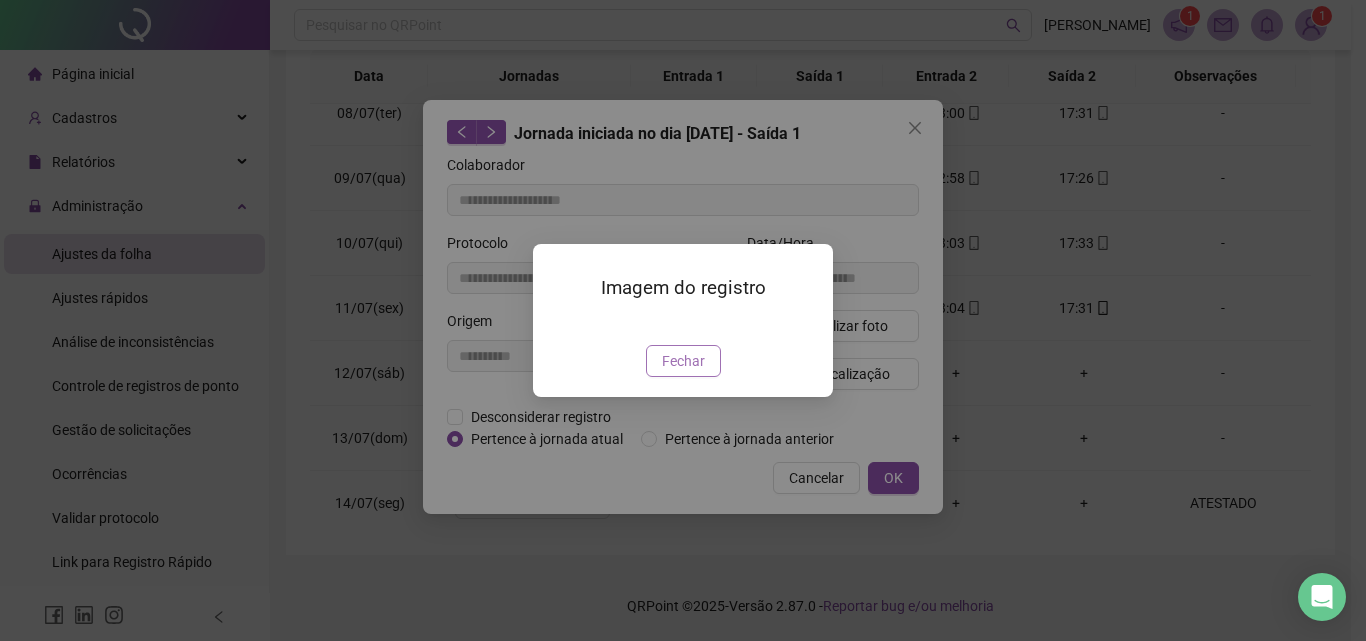 click on "Fechar" at bounding box center [683, 361] 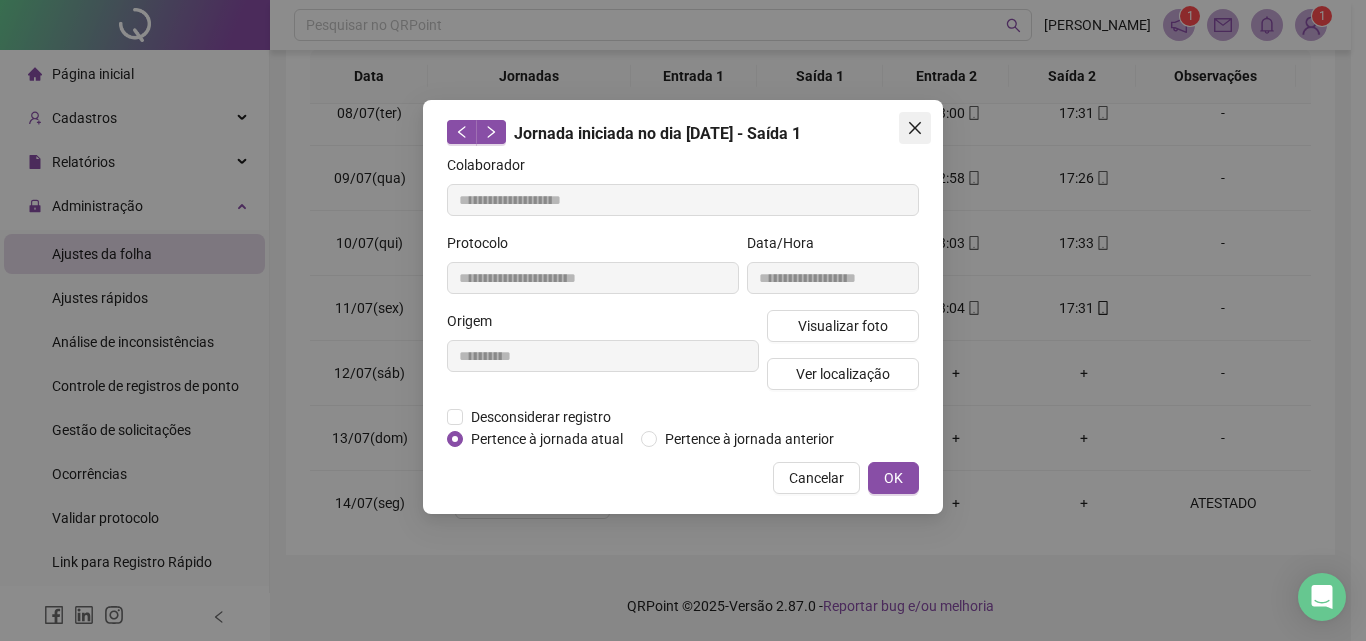 click 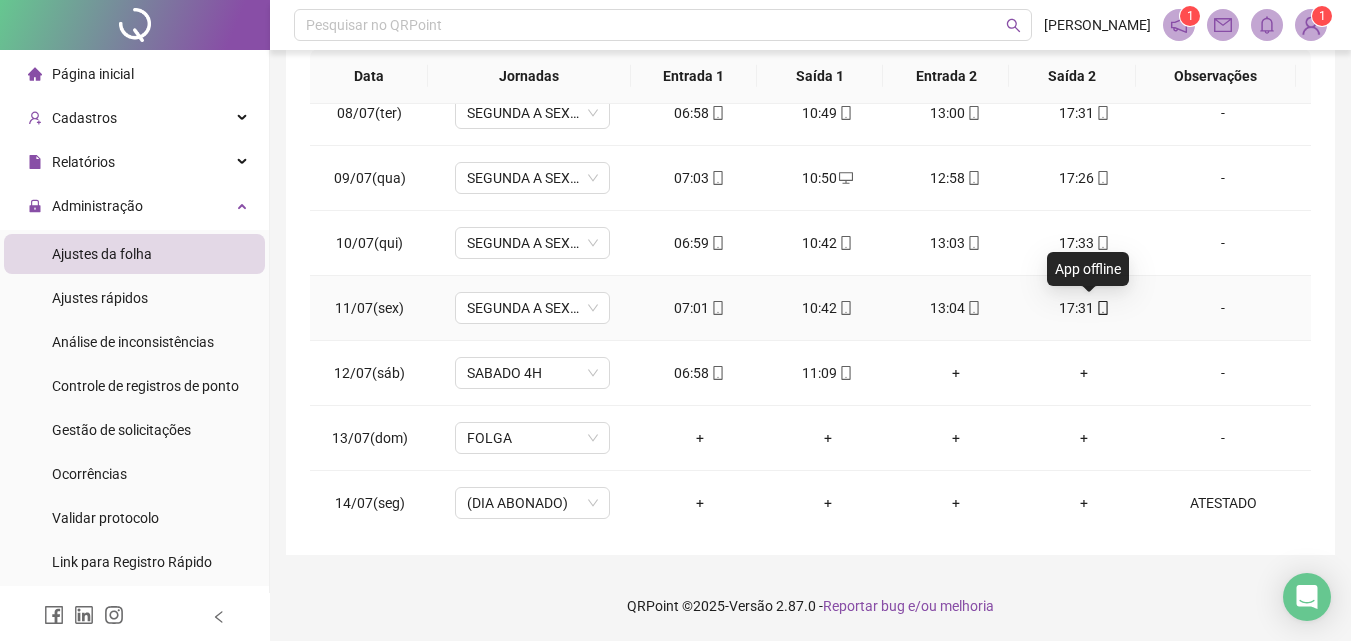 click 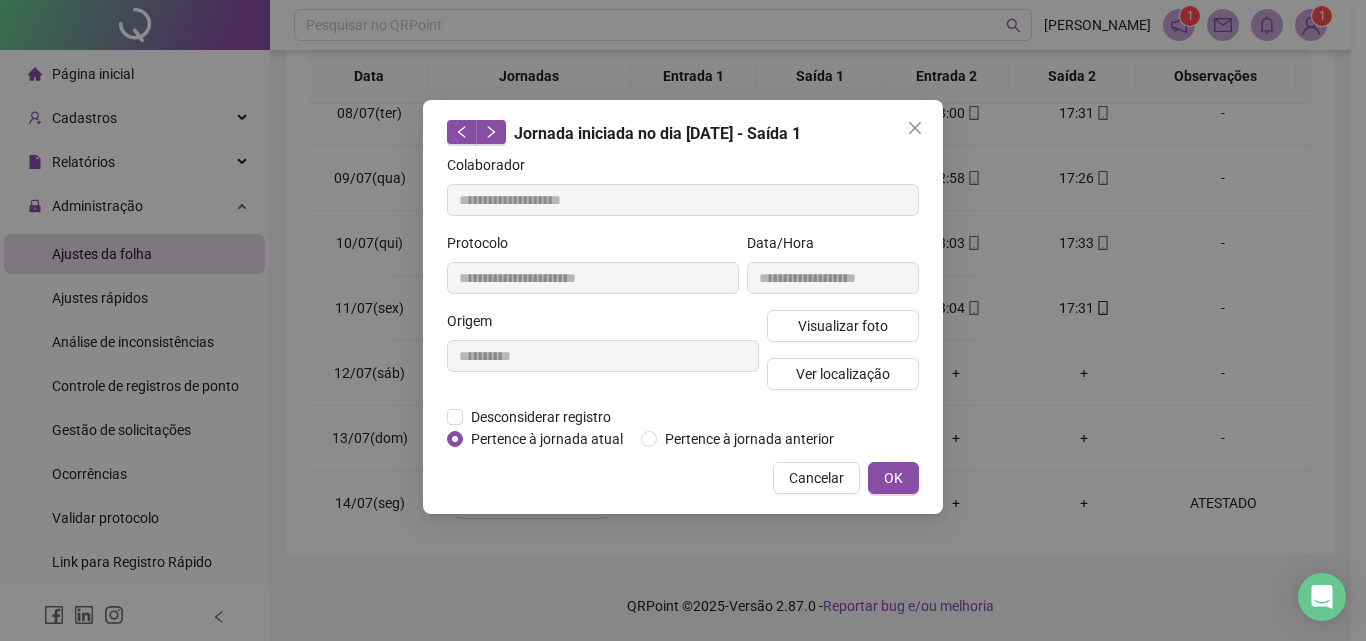 type on "**********" 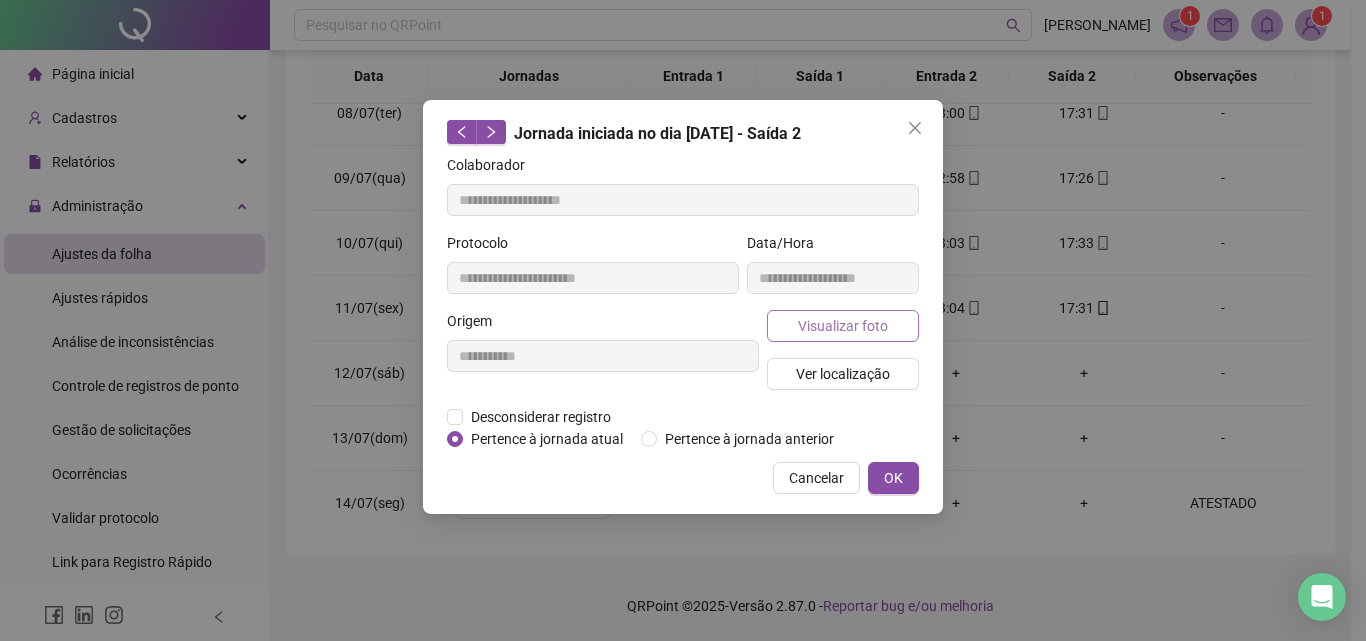 click on "Visualizar foto" at bounding box center (843, 326) 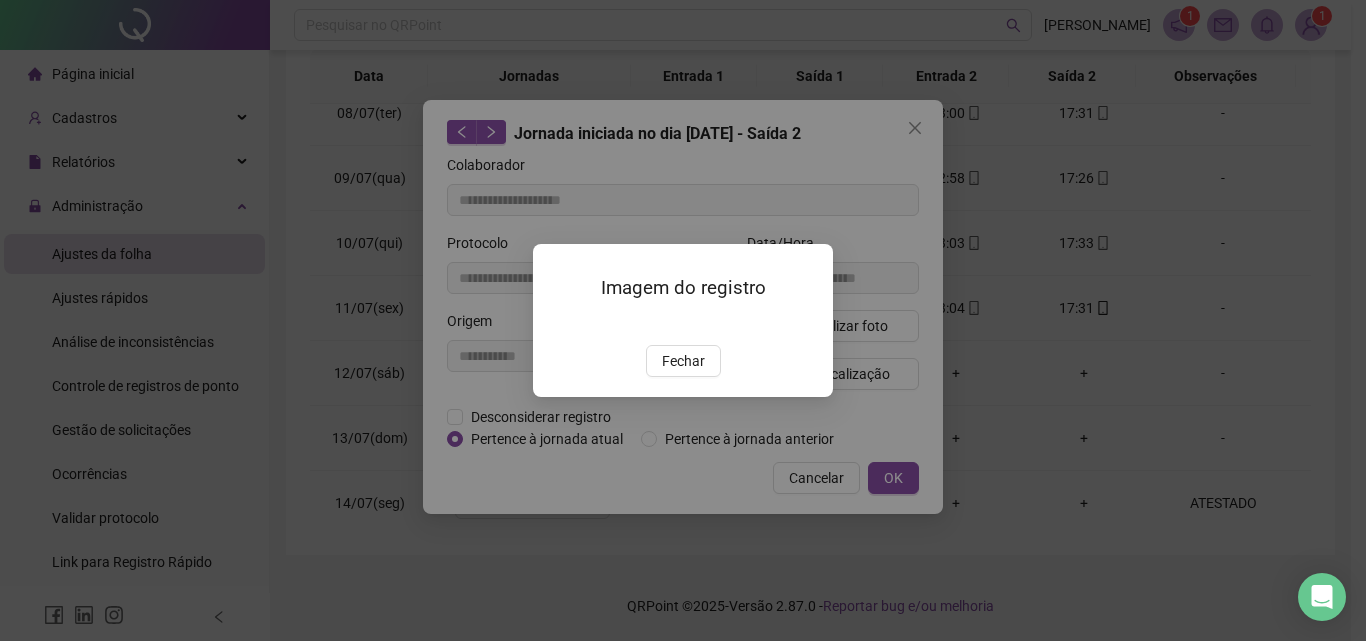 click at bounding box center (557, 324) 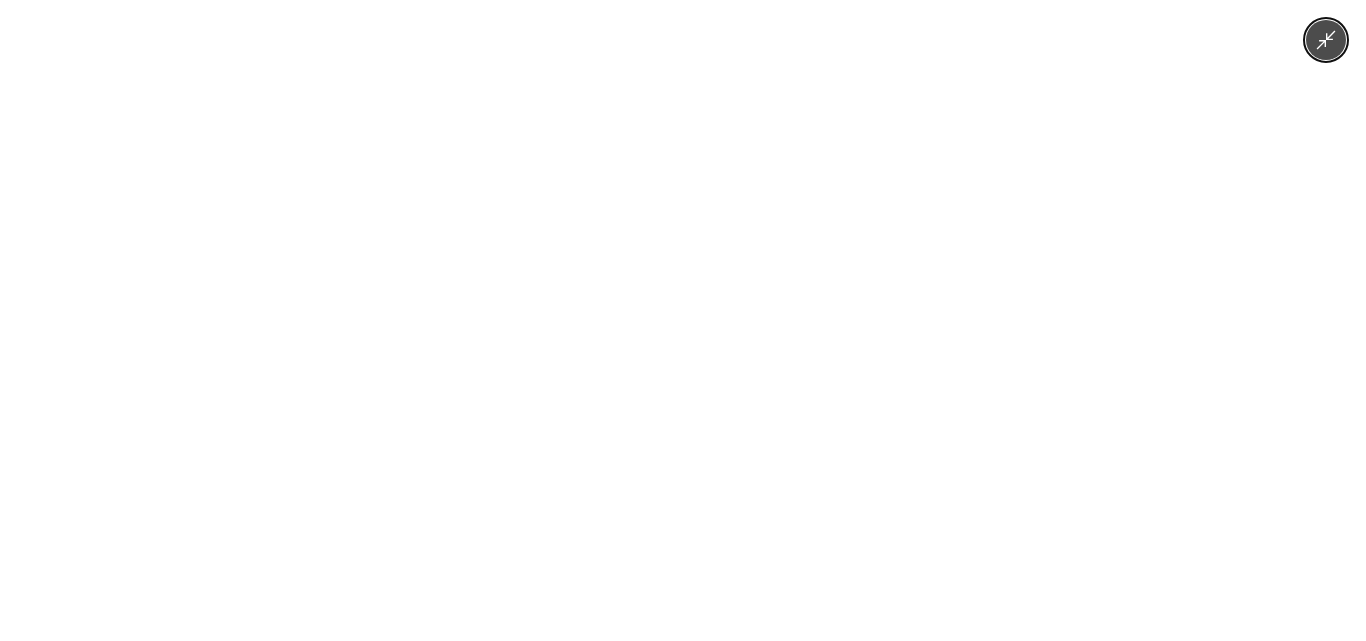 click at bounding box center (1326, 40) 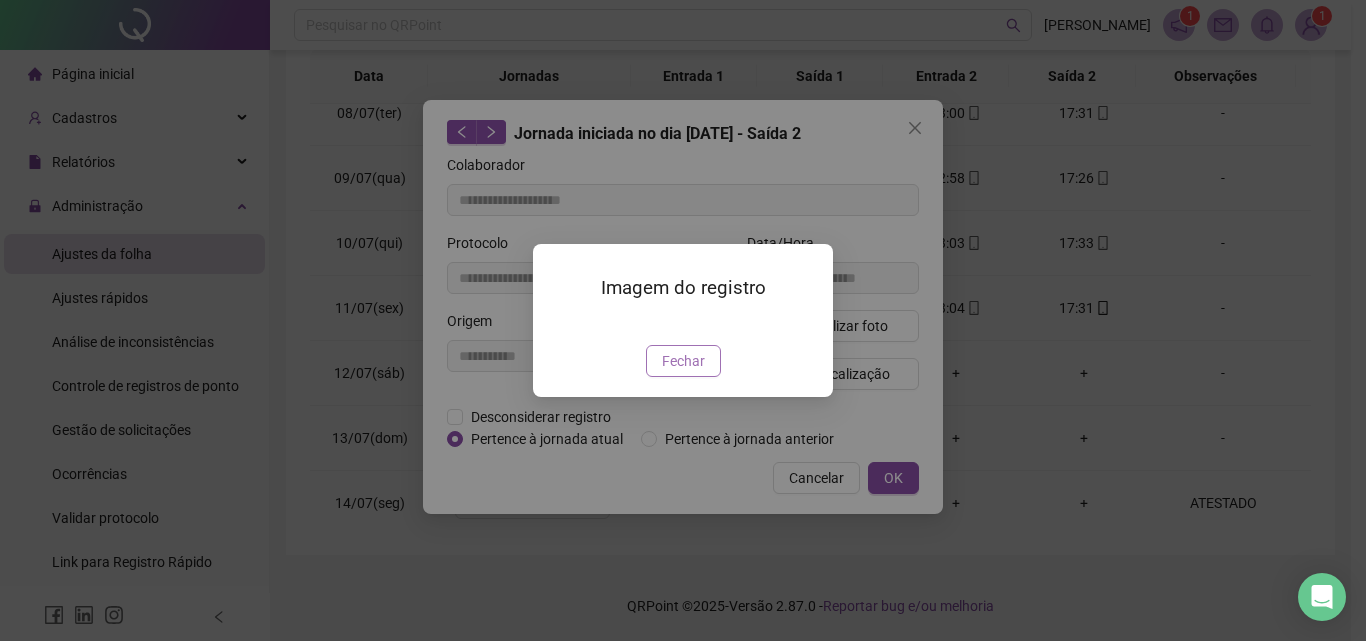 click on "Fechar" at bounding box center [683, 361] 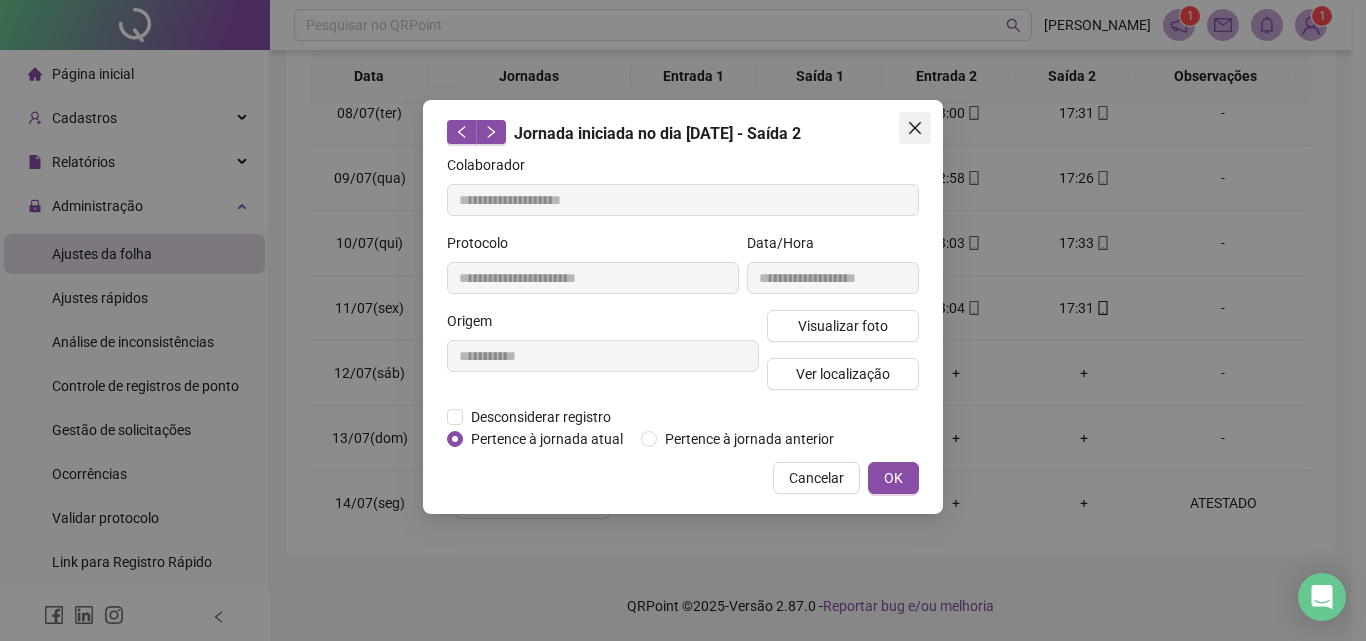 click at bounding box center (915, 128) 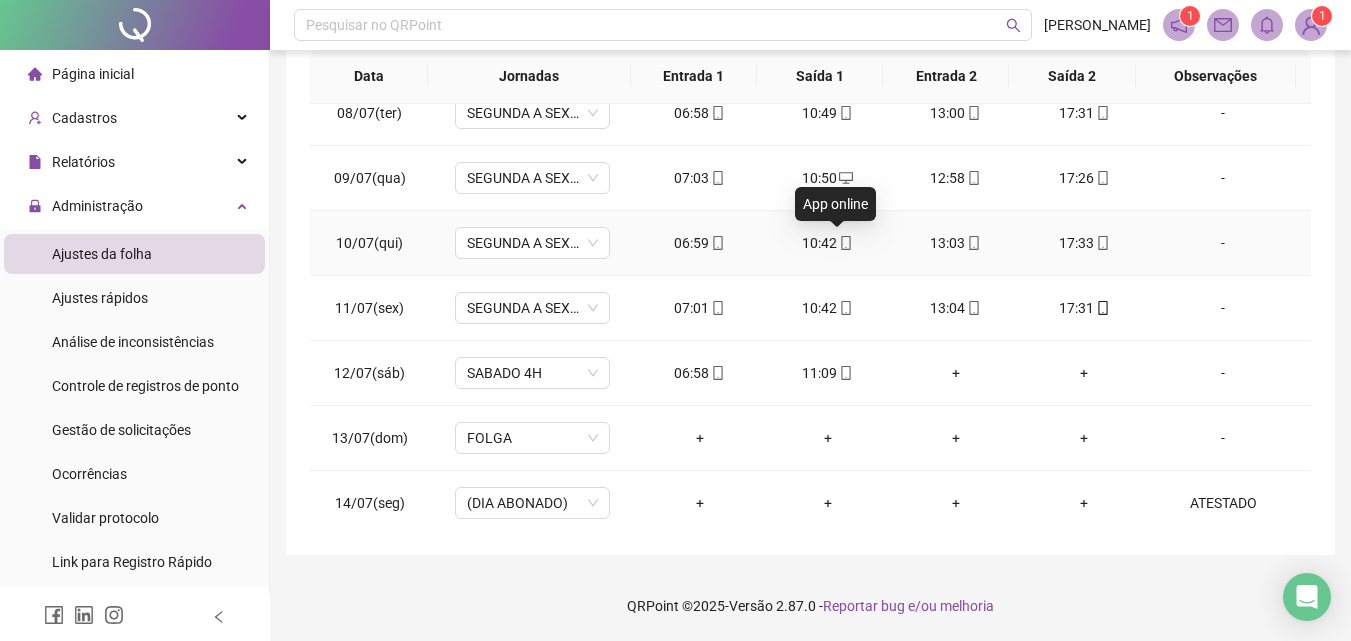 click 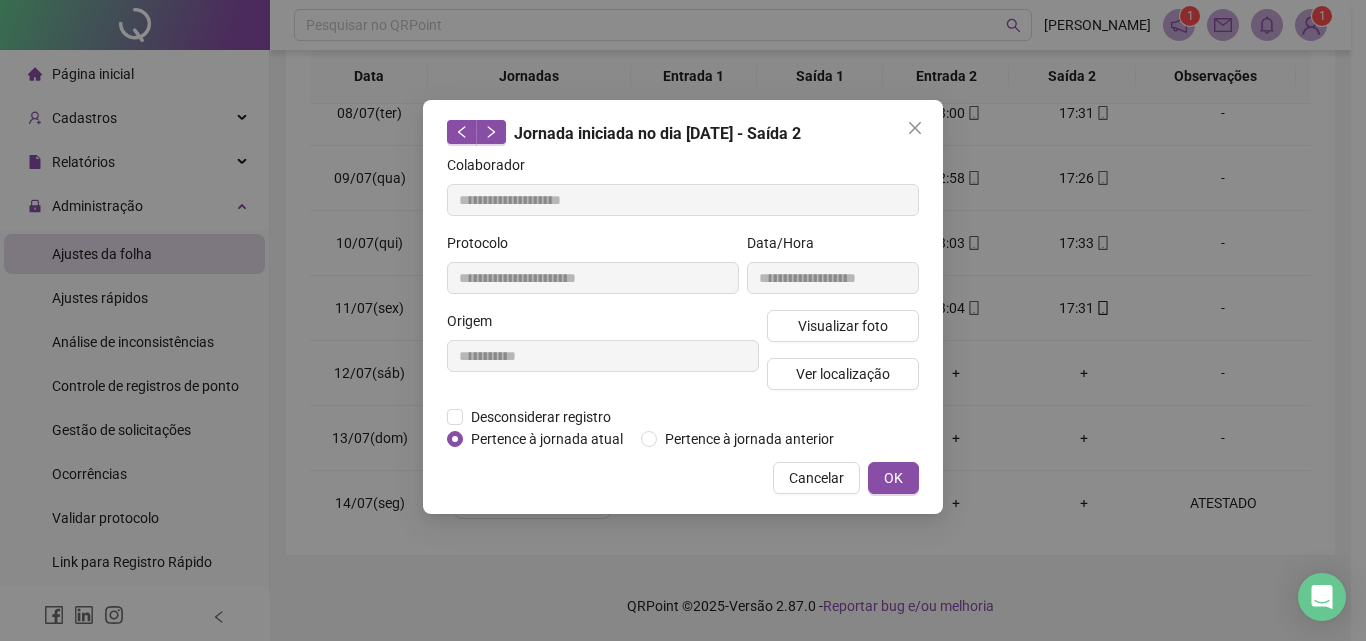type on "**********" 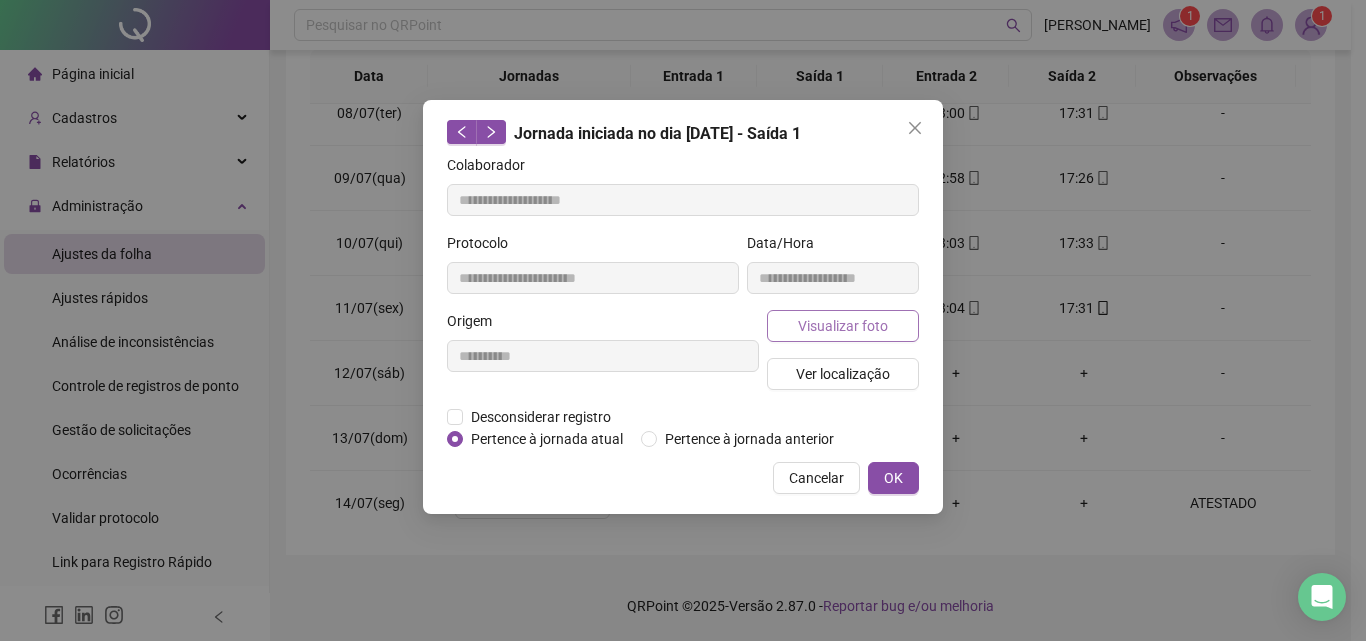 click on "Visualizar foto" at bounding box center [843, 326] 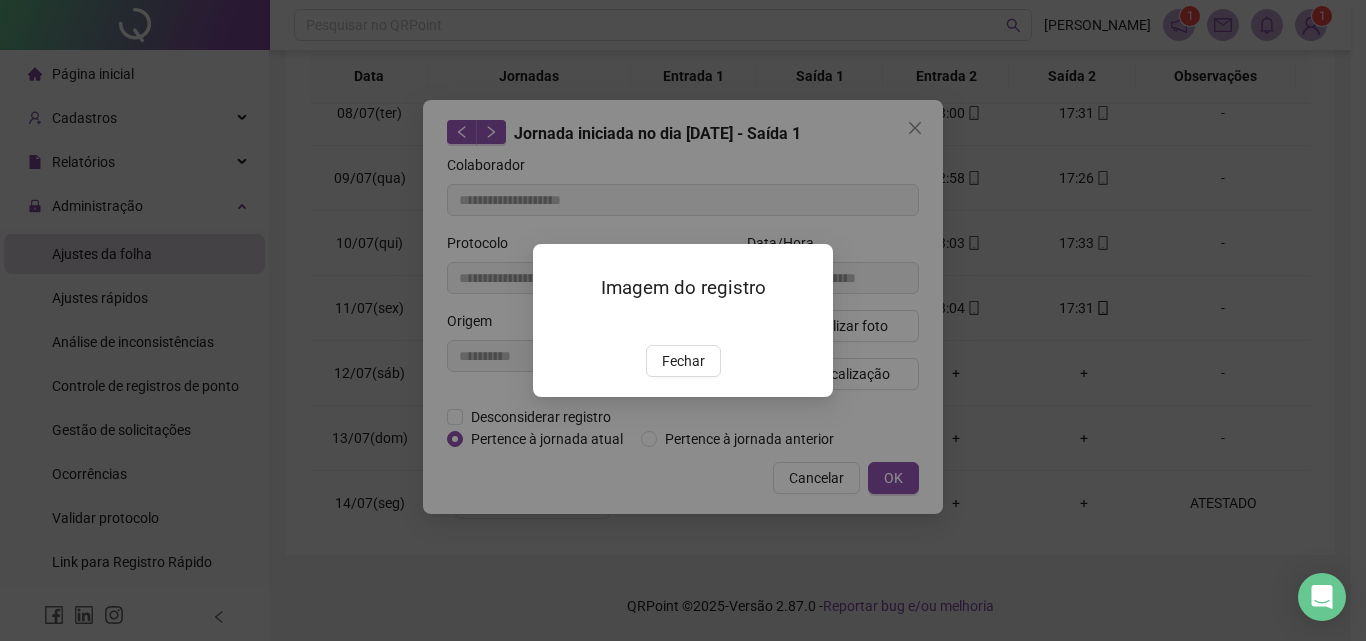 click at bounding box center [557, 324] 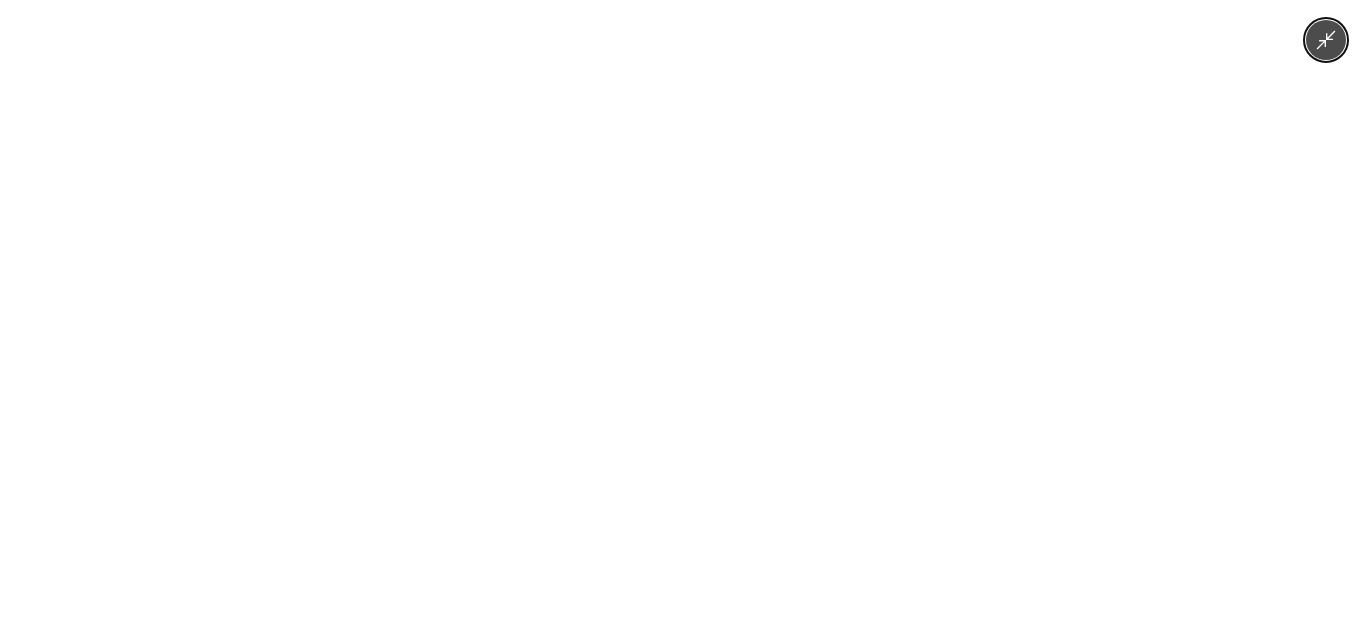 click 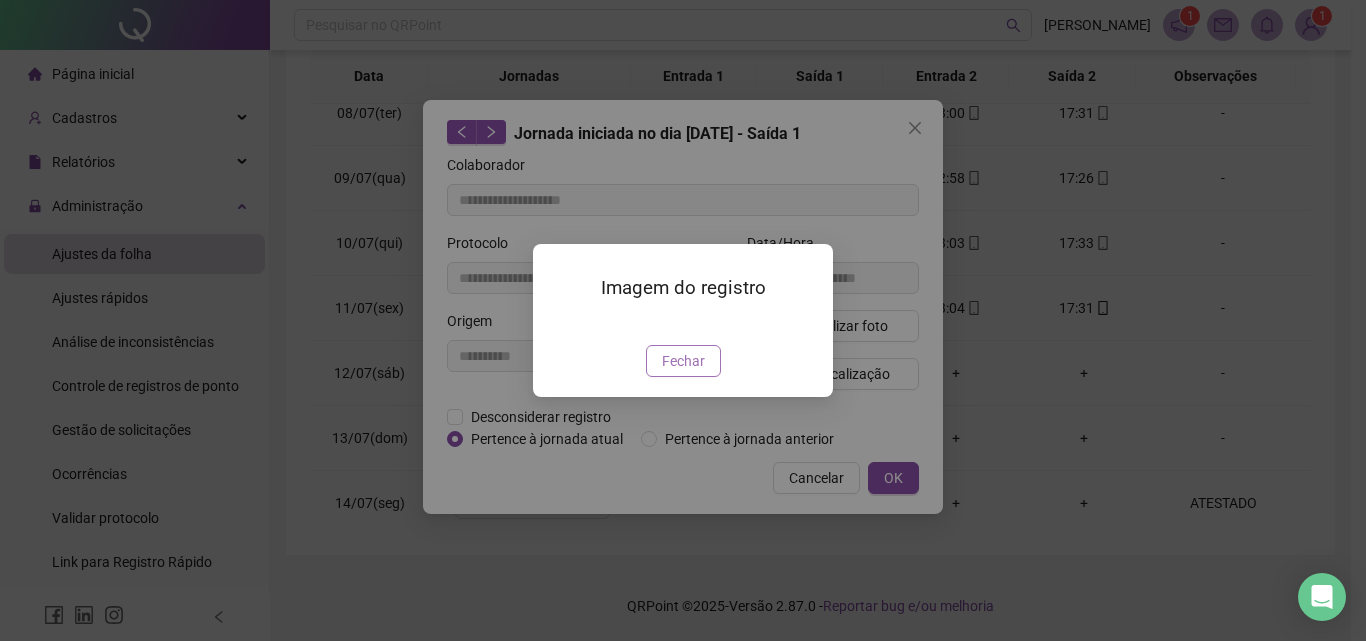 click on "Fechar" at bounding box center (683, 361) 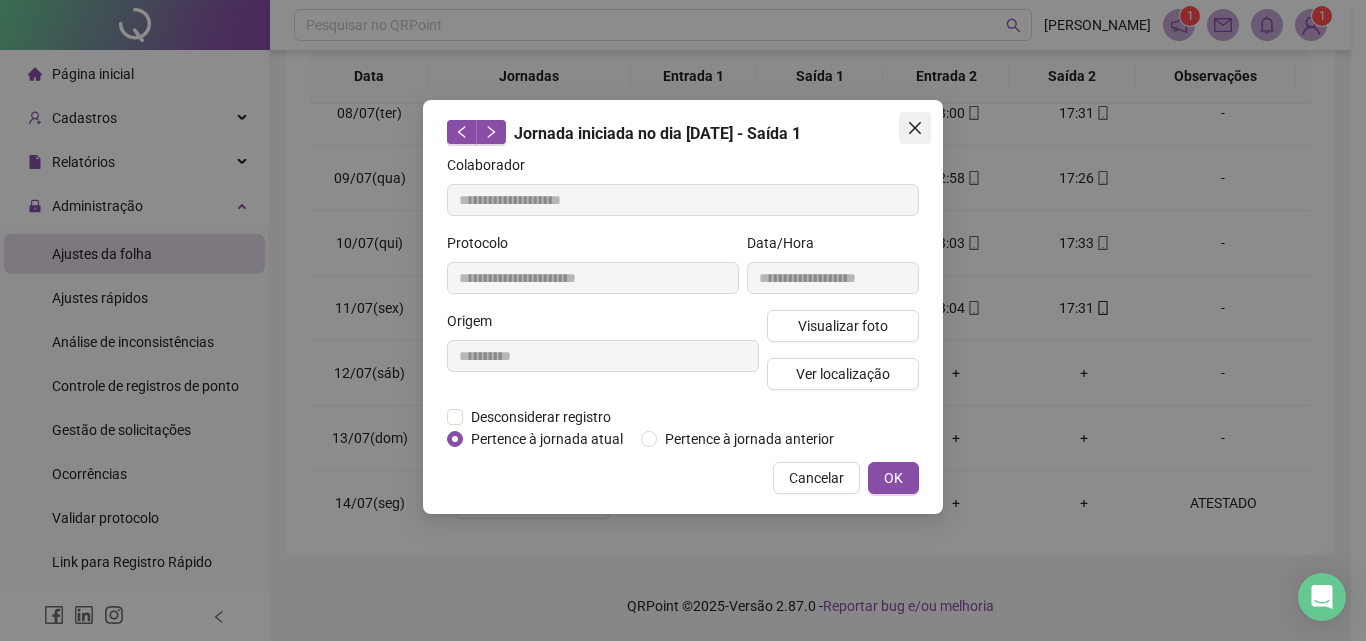 click 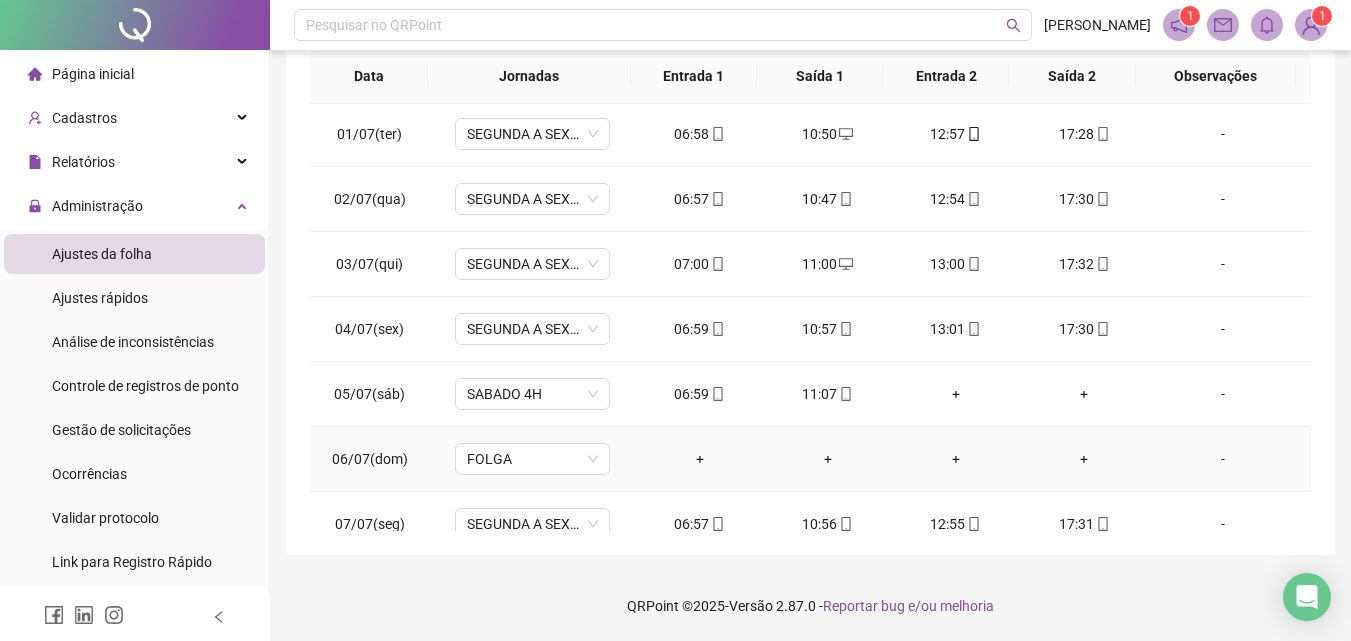 scroll, scrollTop: 0, scrollLeft: 0, axis: both 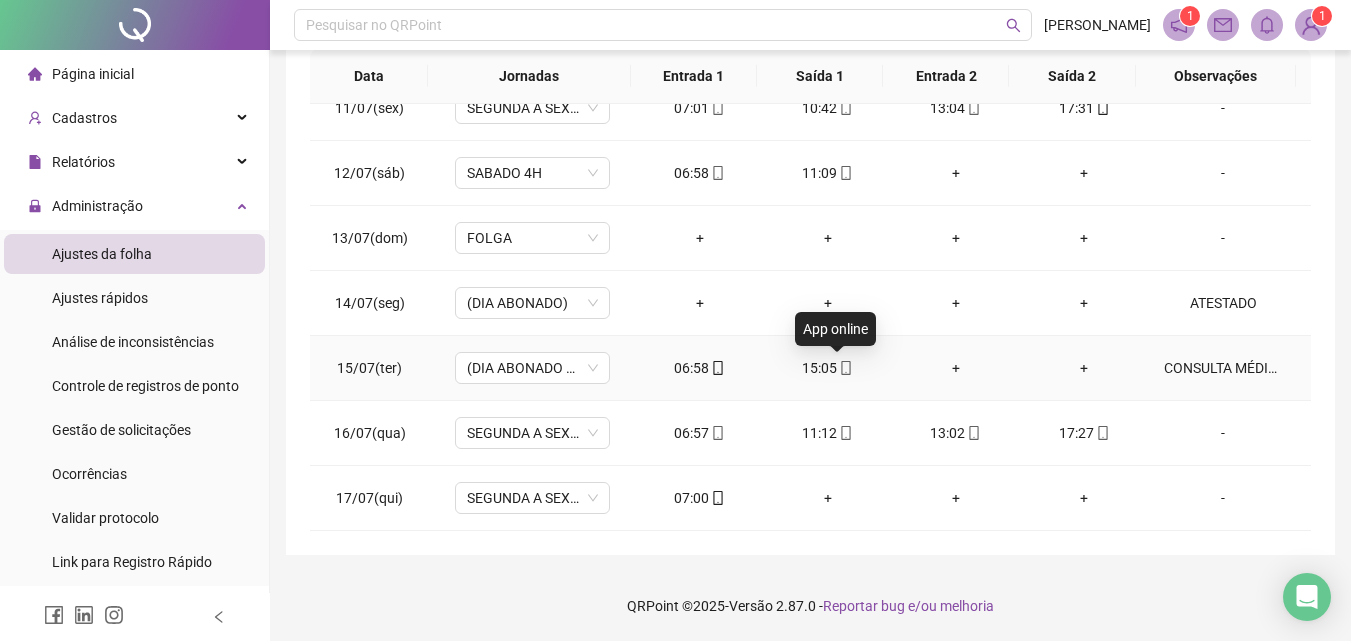 click 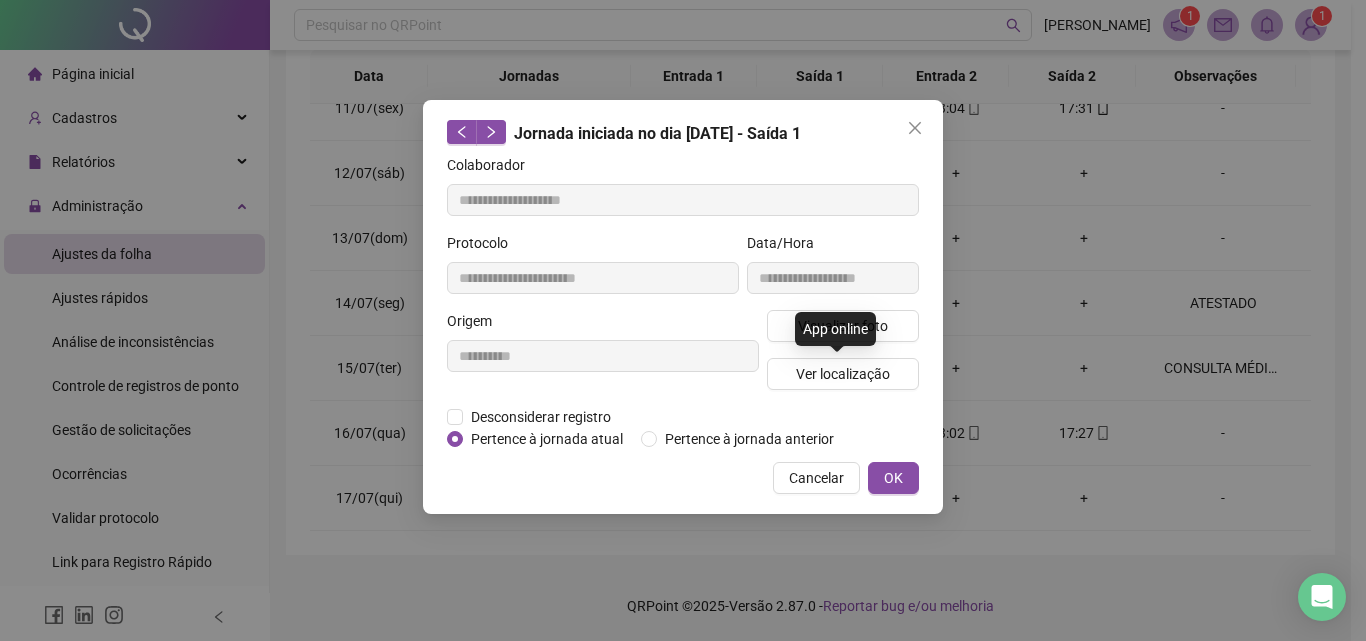 type on "**********" 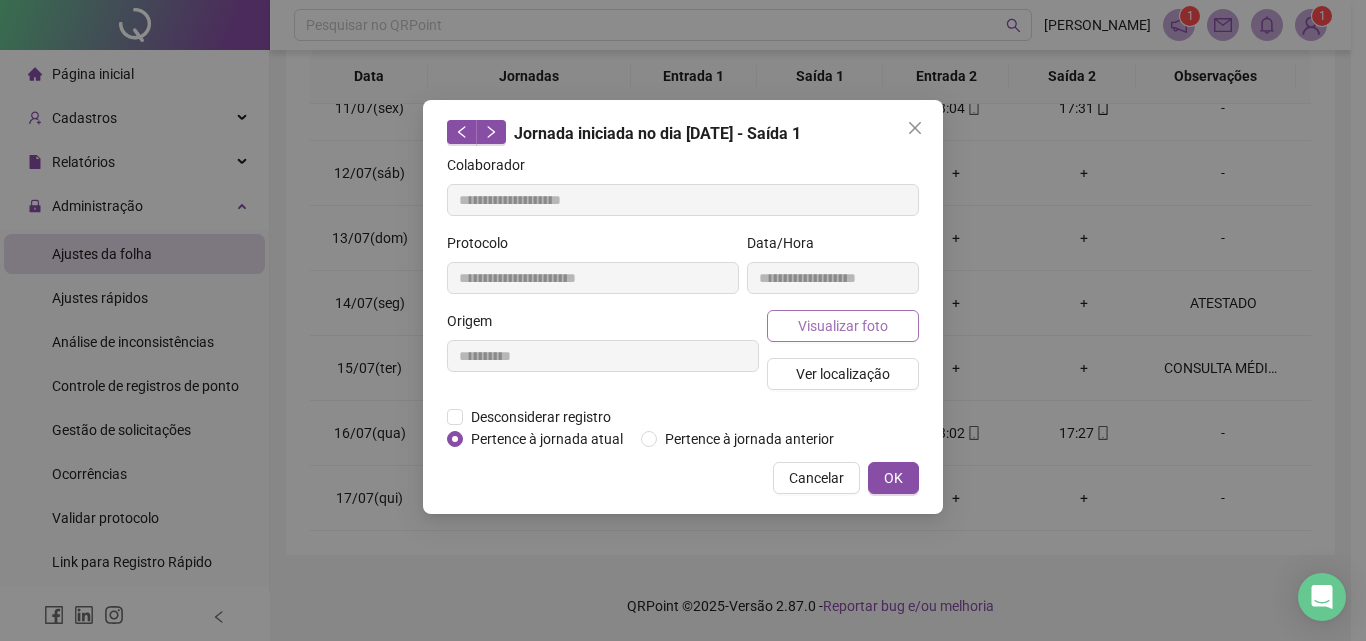 click on "Visualizar foto" at bounding box center [843, 326] 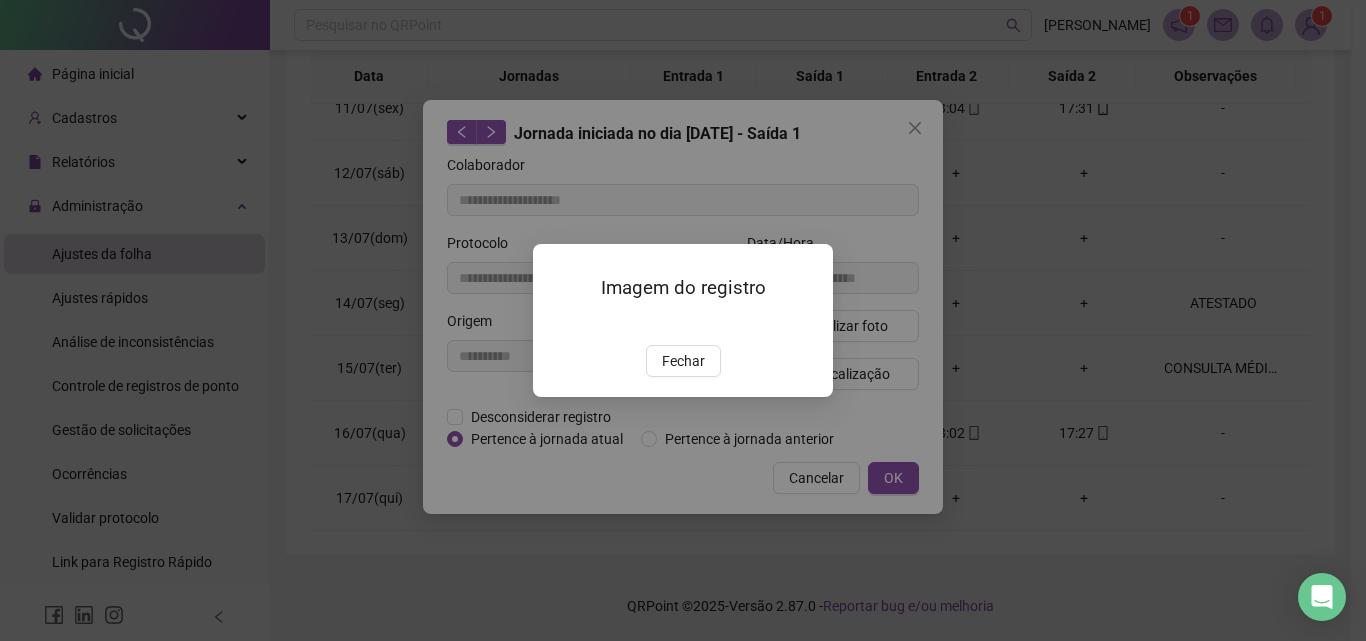 click at bounding box center [557, 324] 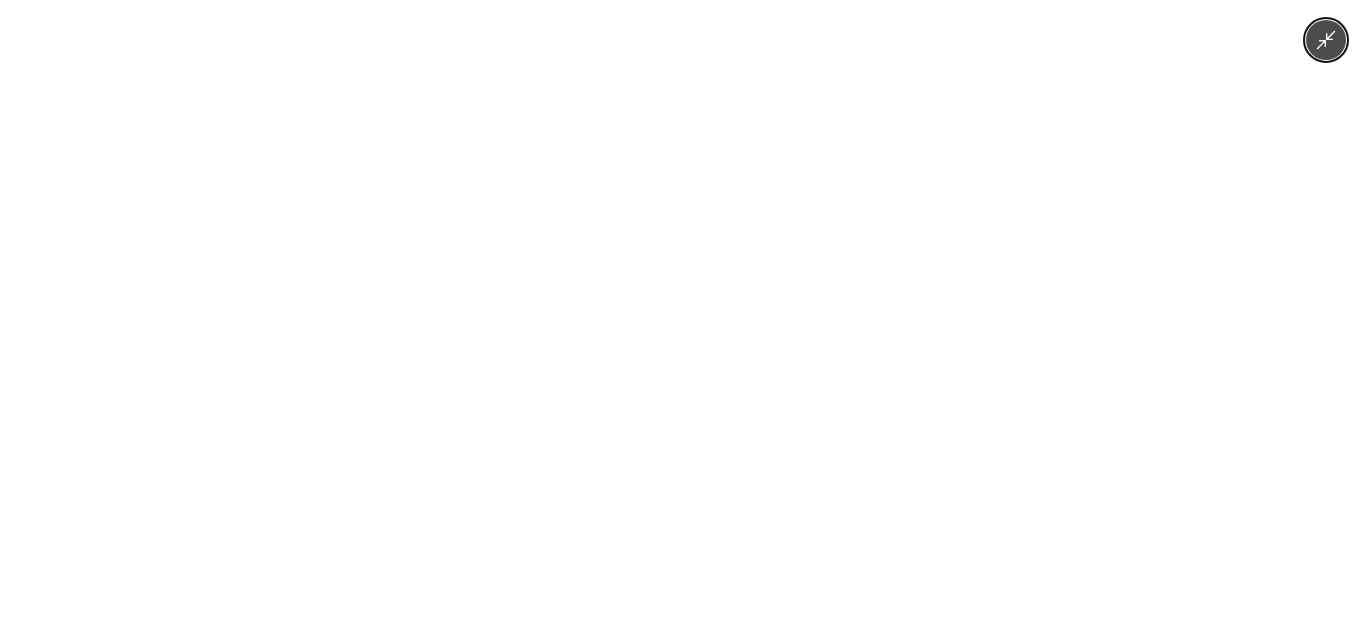 click 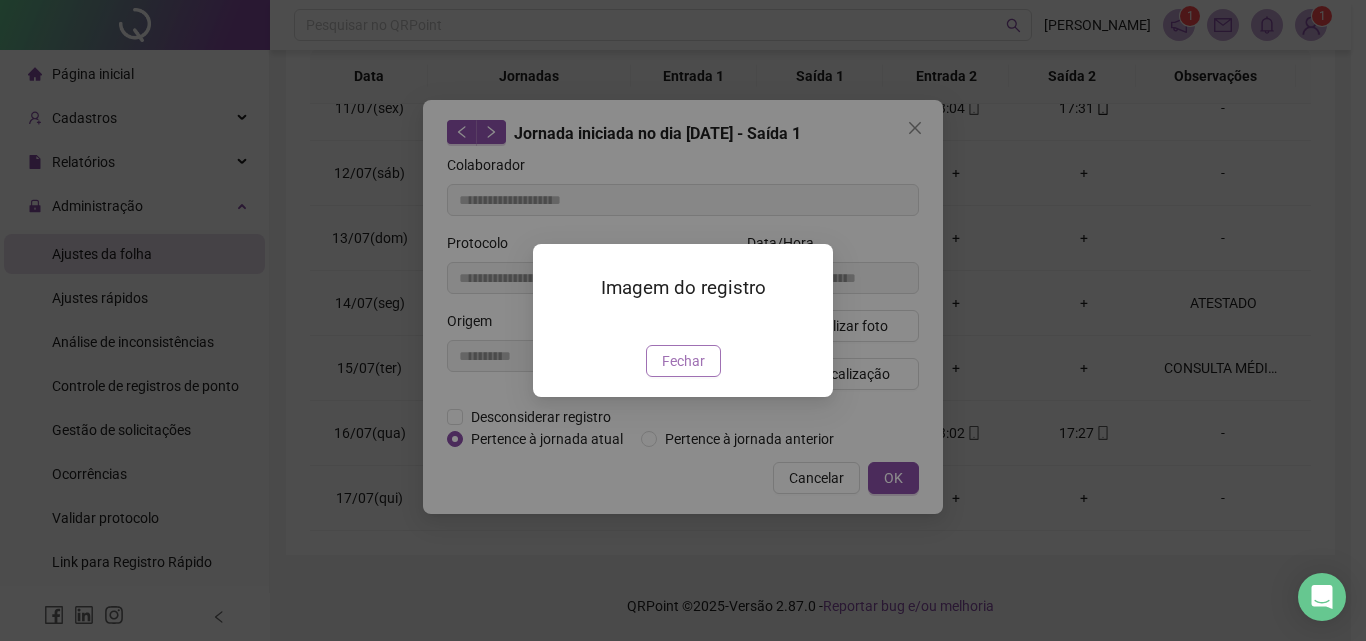 click on "Fechar" at bounding box center [683, 361] 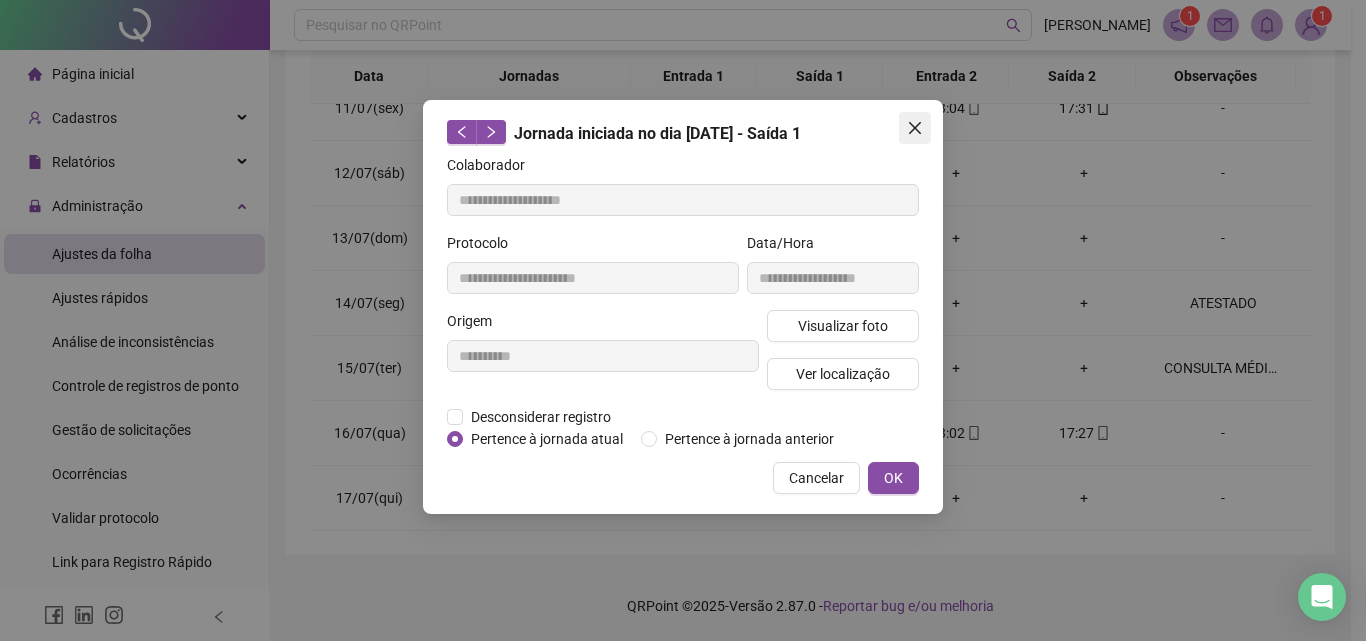 click 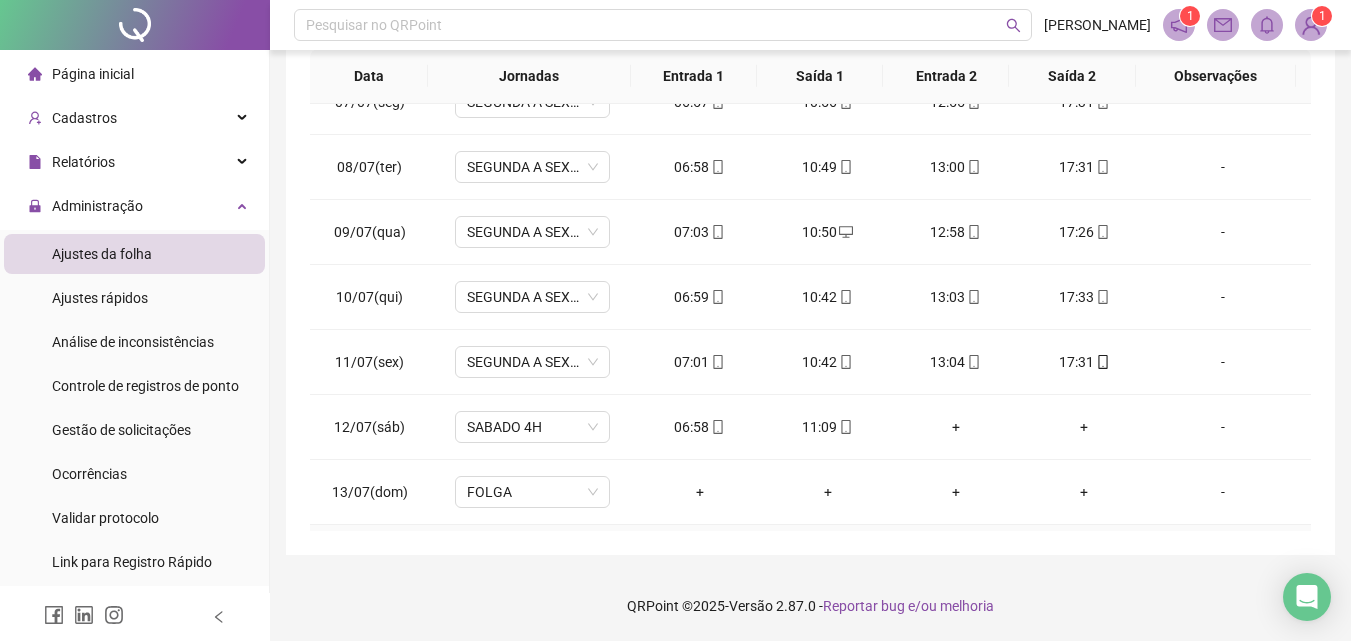 scroll, scrollTop: 378, scrollLeft: 0, axis: vertical 